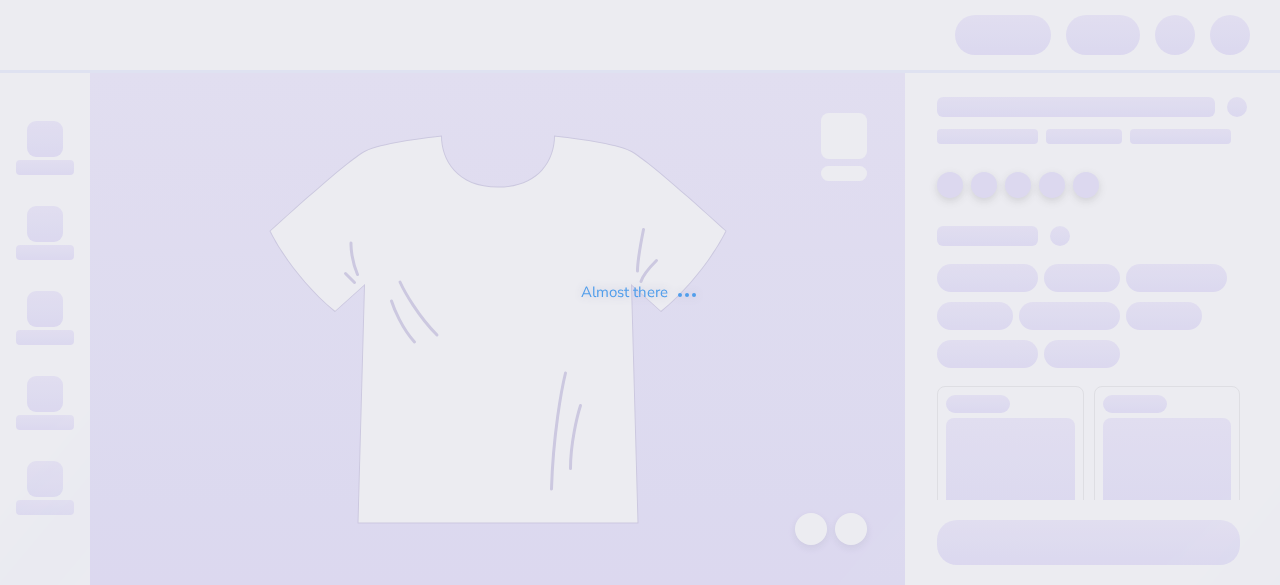 scroll, scrollTop: 0, scrollLeft: 0, axis: both 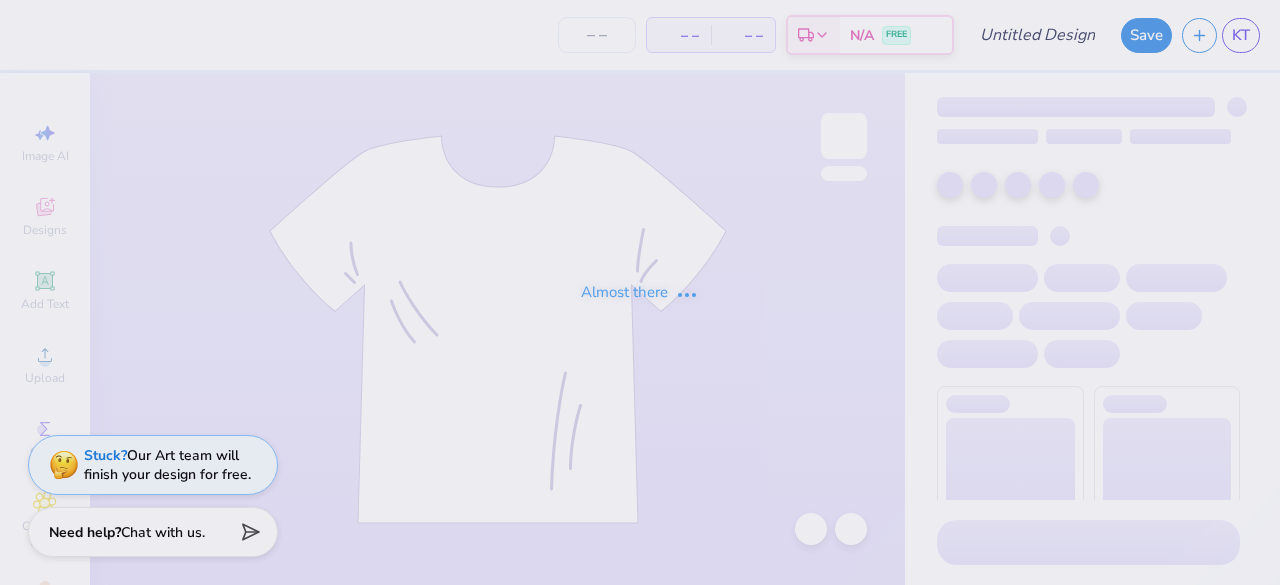 type on "Cherry Bow" 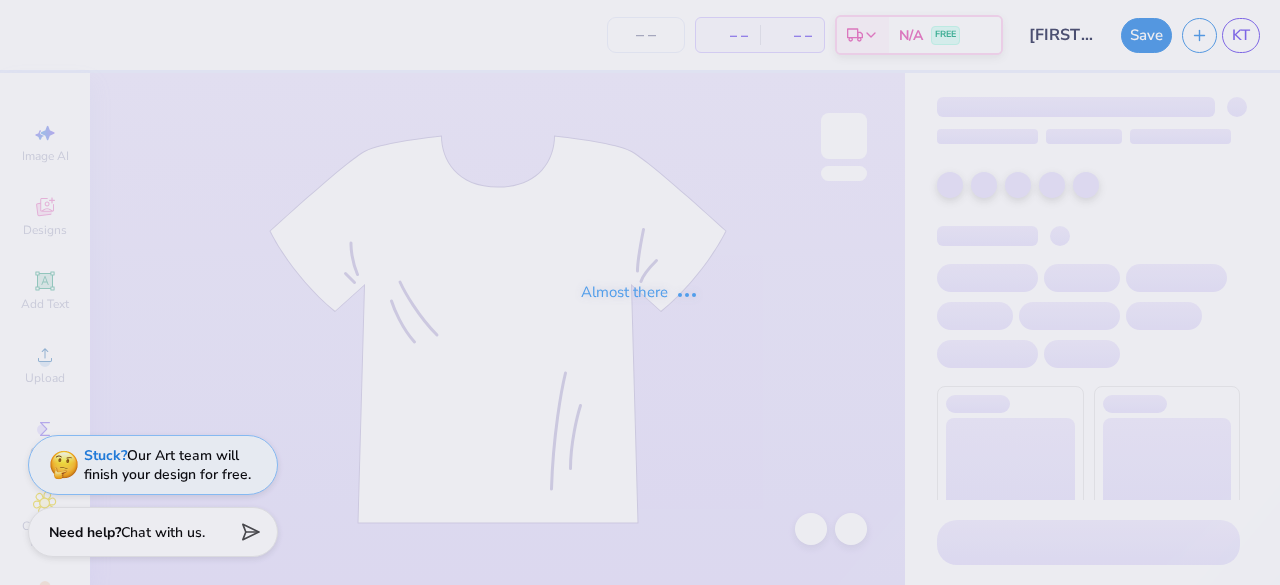 type on "30" 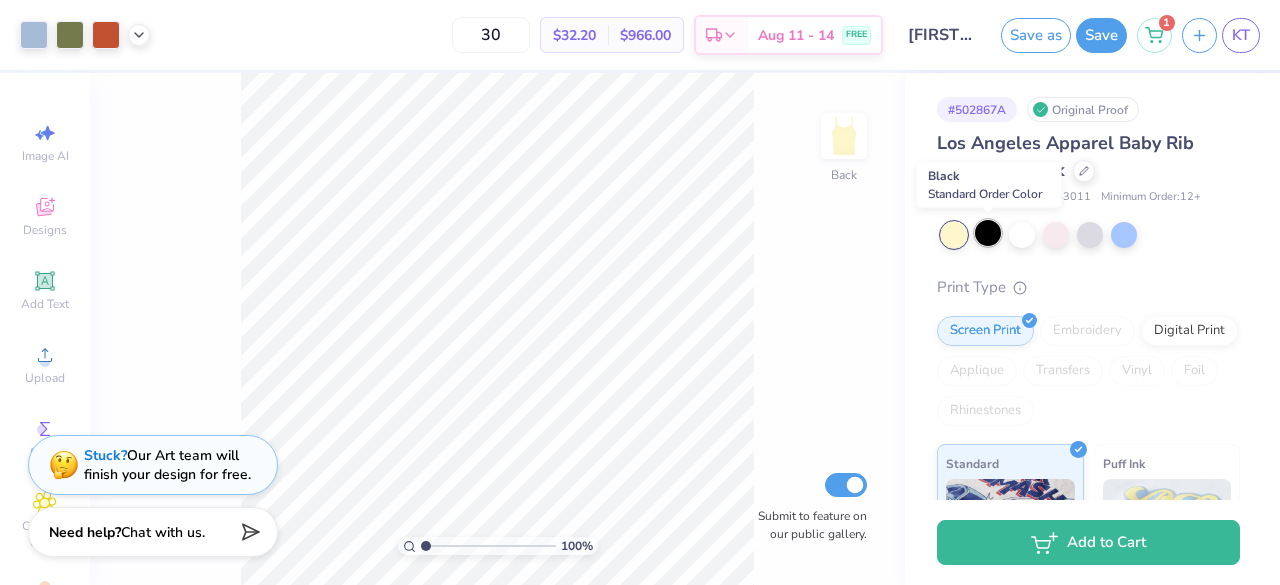 click at bounding box center (988, 233) 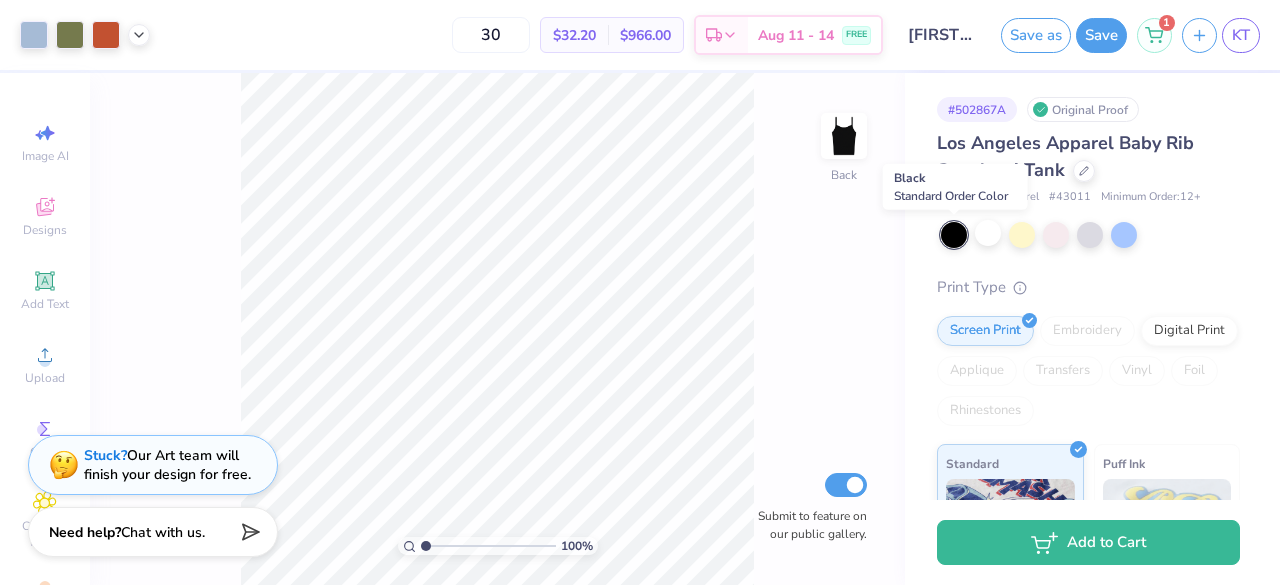 click at bounding box center [954, 235] 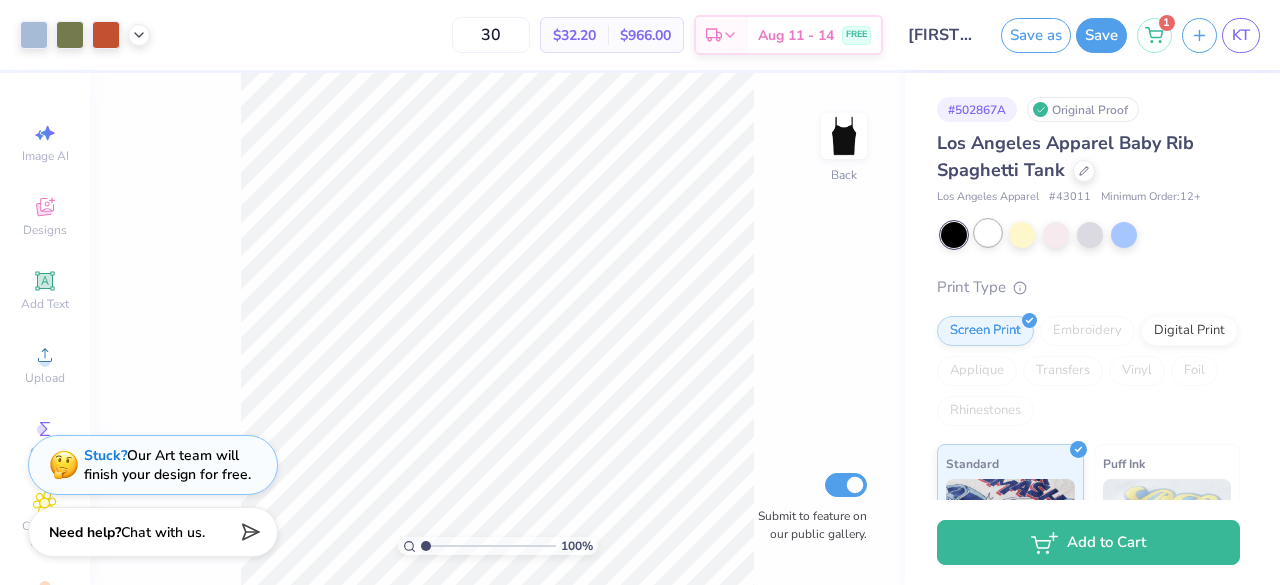 click at bounding box center (988, 233) 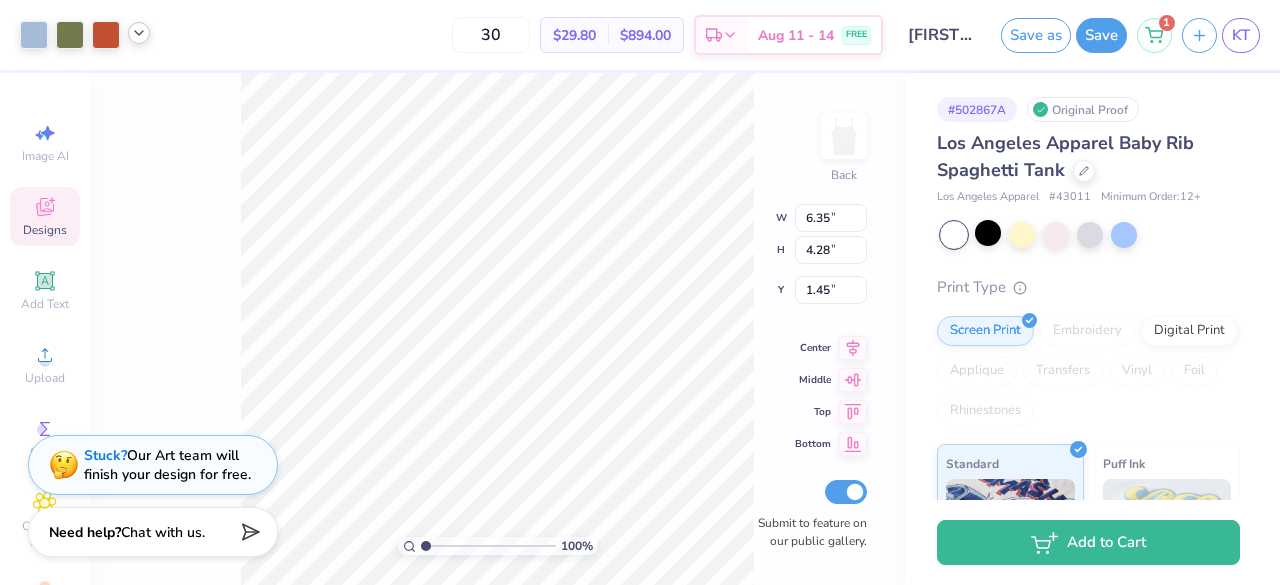 click 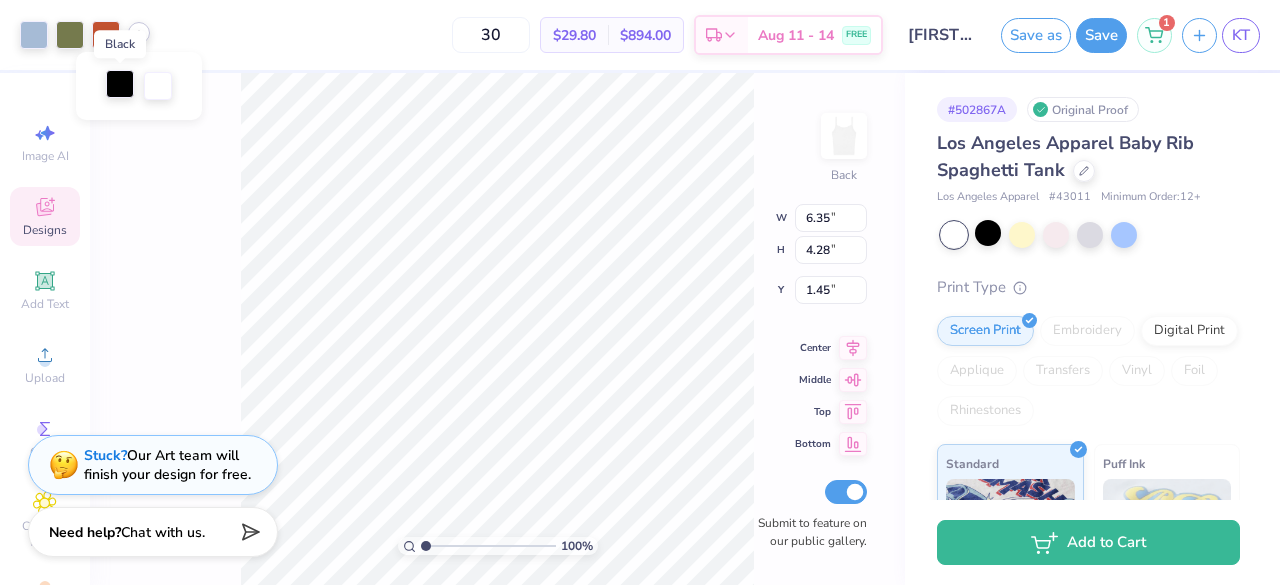 click at bounding box center [120, 84] 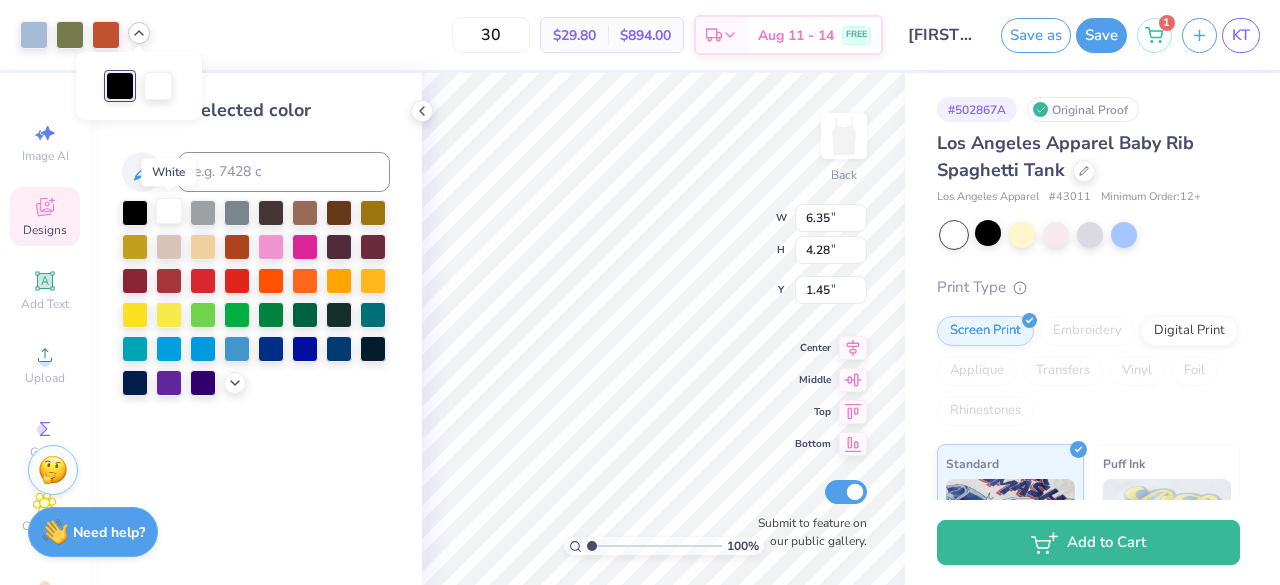 click at bounding box center (169, 211) 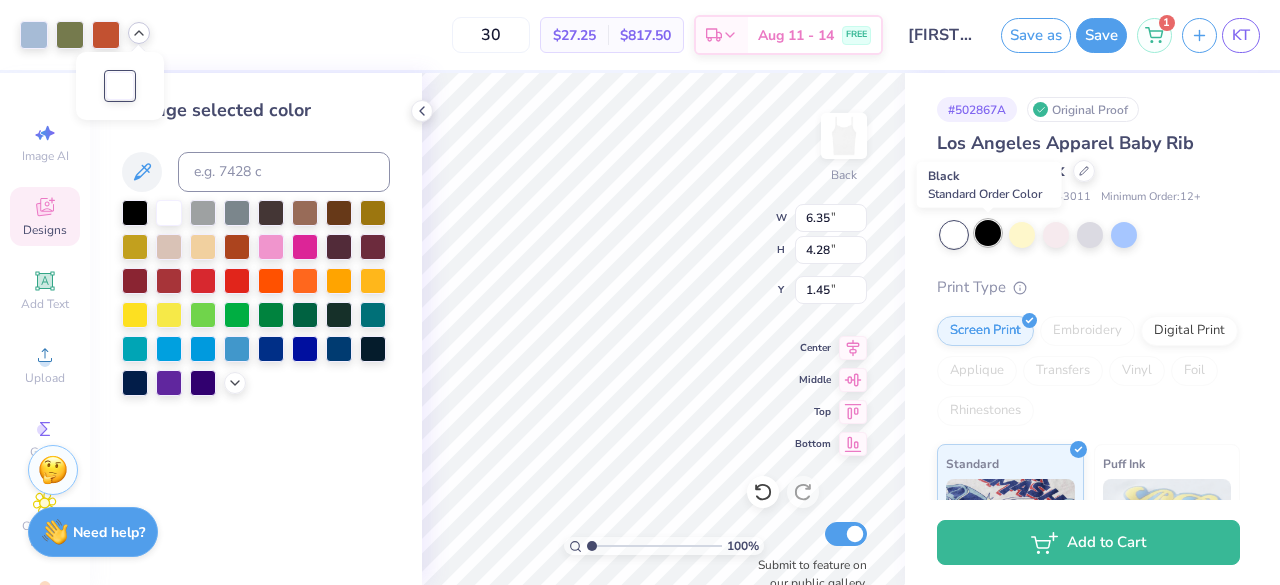 click at bounding box center (988, 233) 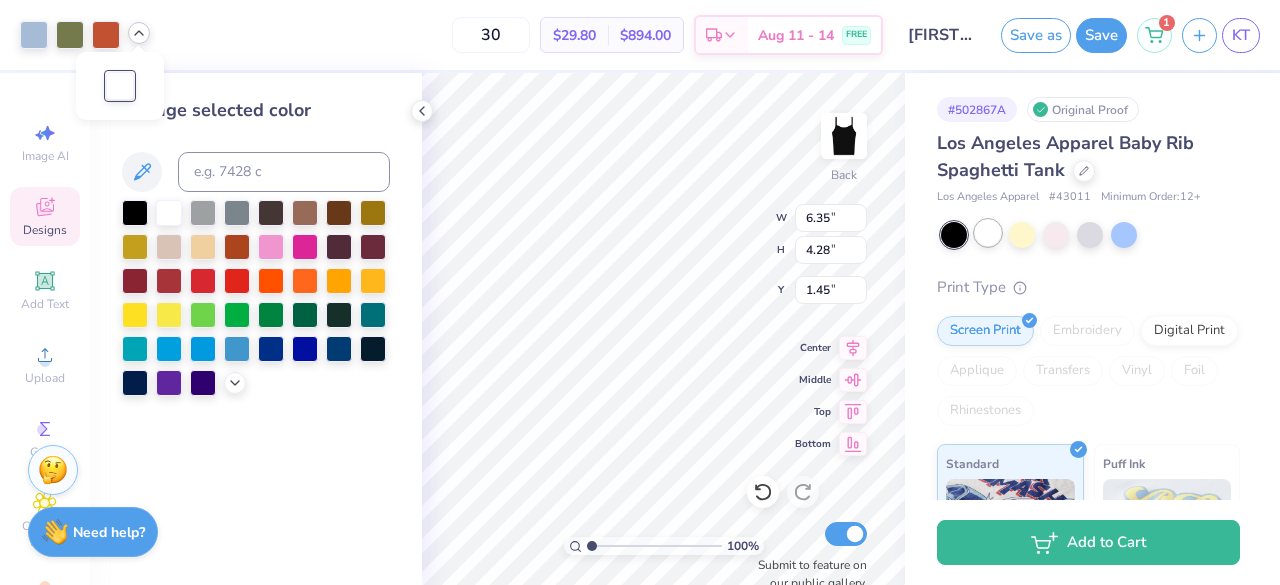 click at bounding box center [988, 233] 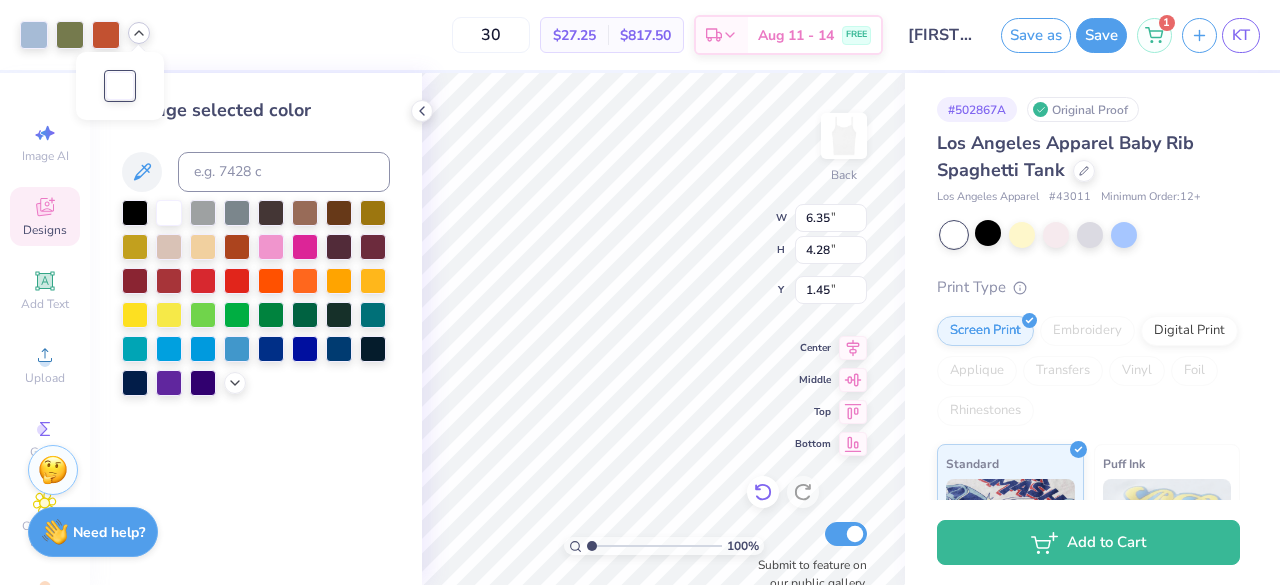 click 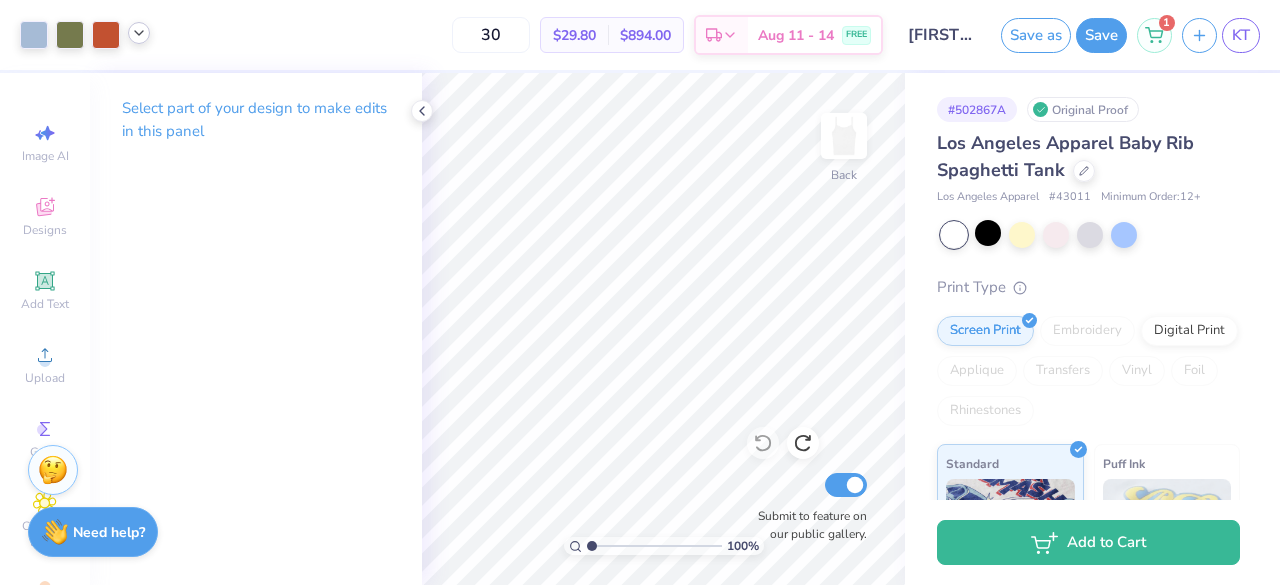 click 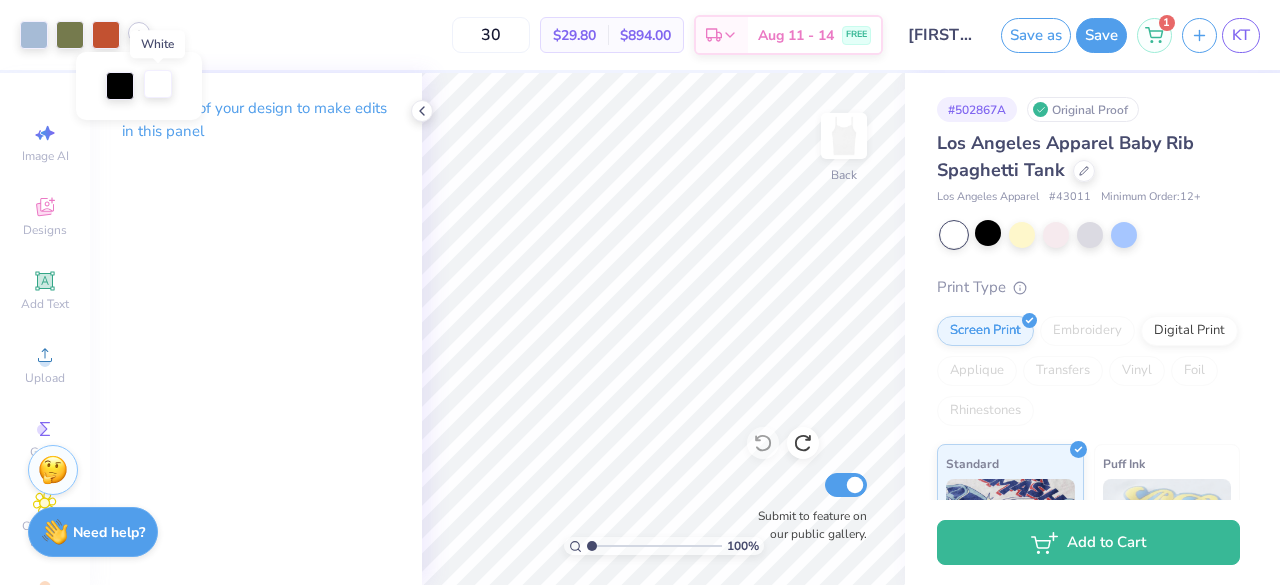 click at bounding box center [158, 84] 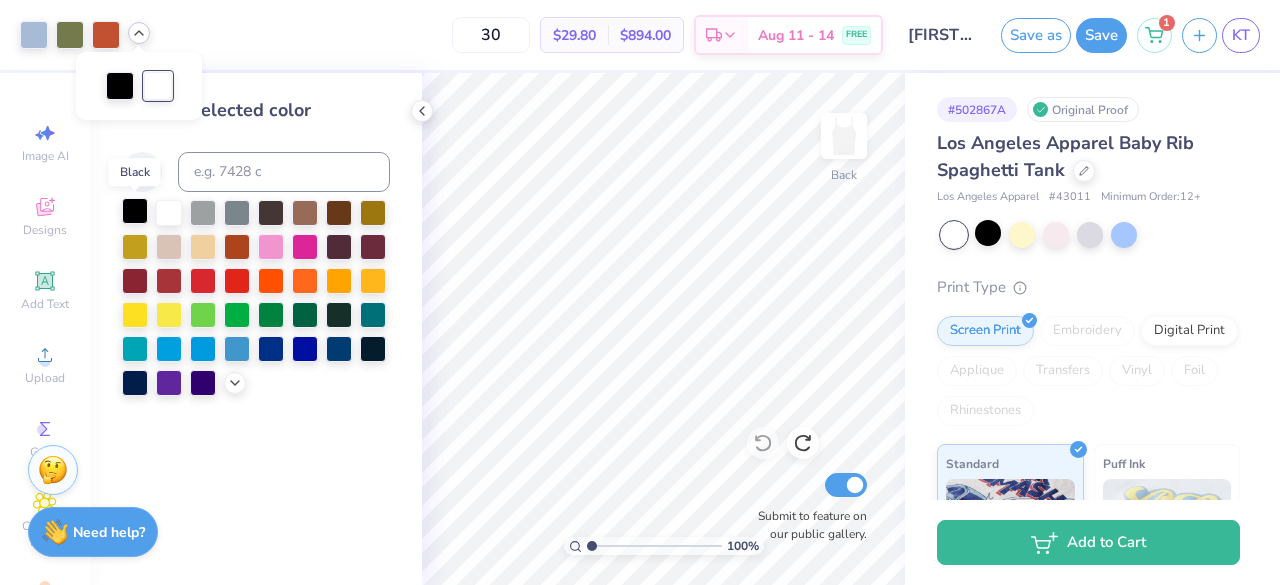 click at bounding box center [135, 211] 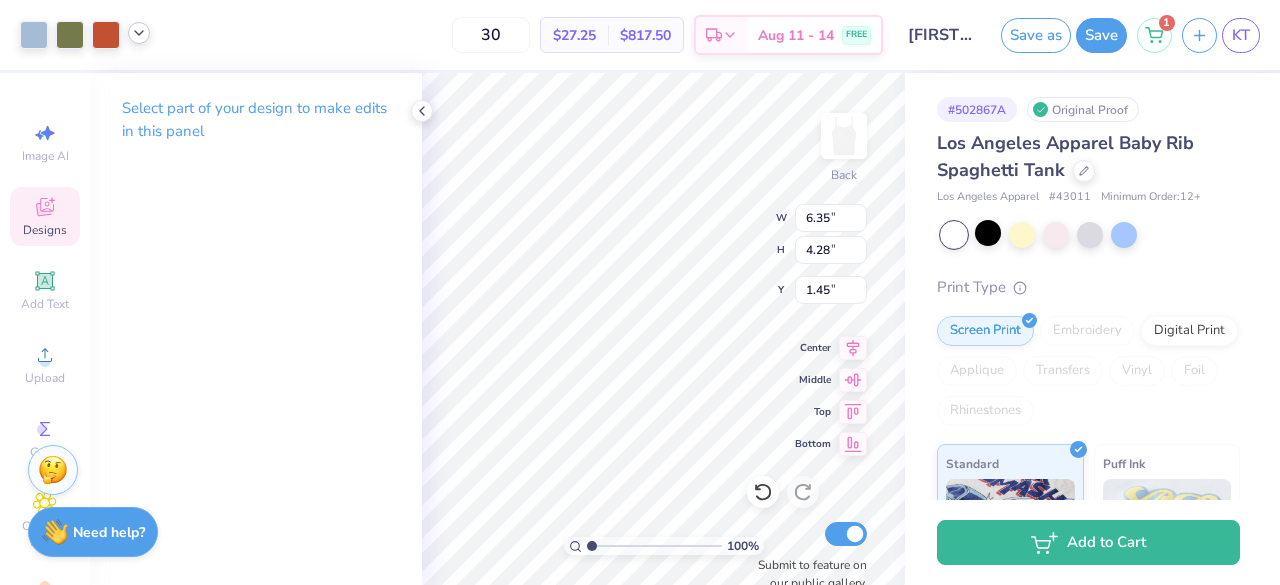 click 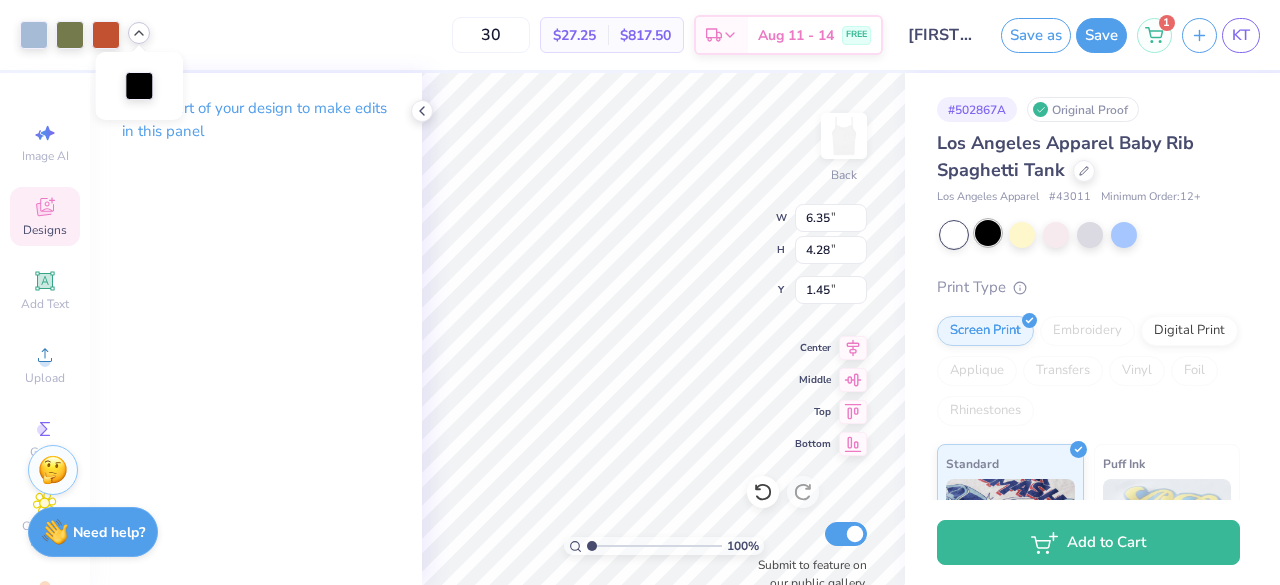 click at bounding box center [988, 233] 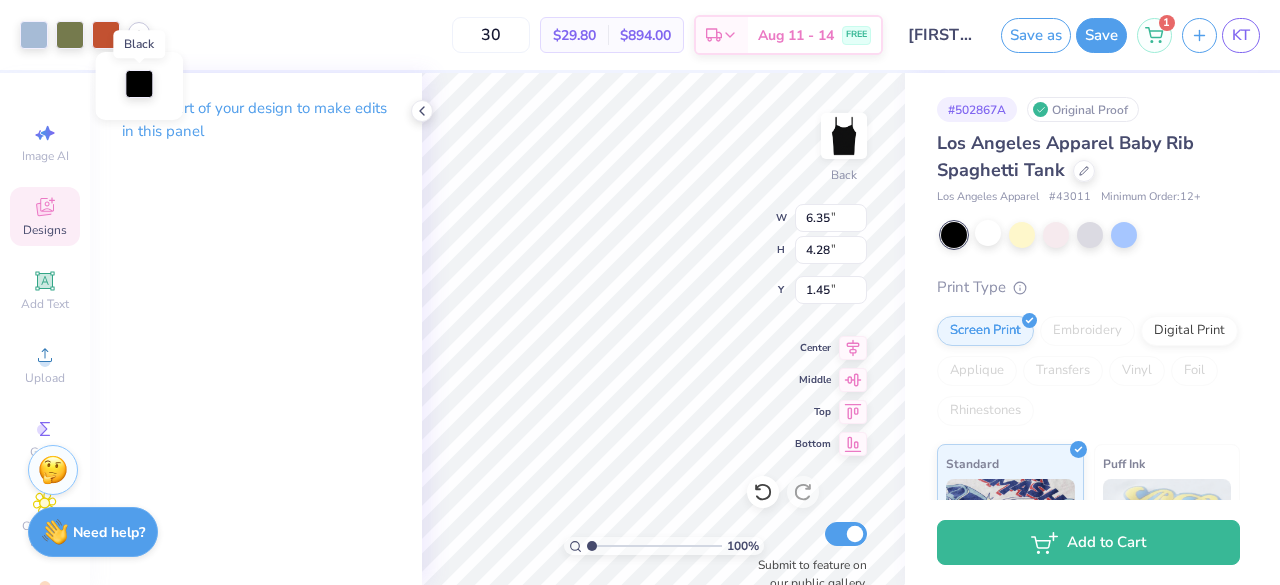 click at bounding box center (139, 84) 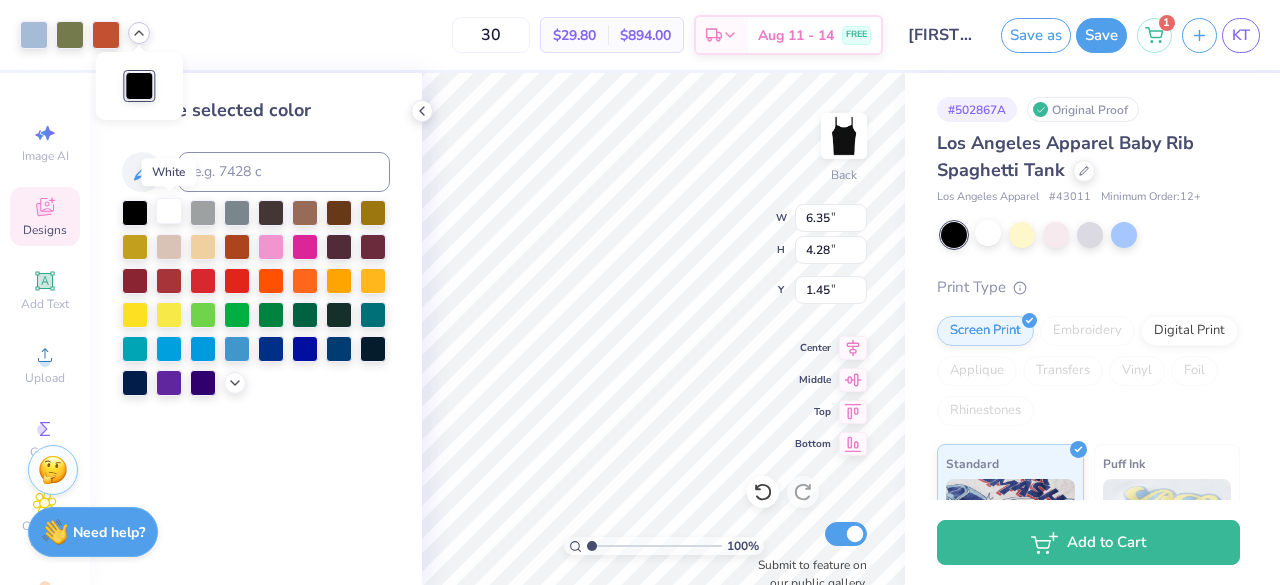 click at bounding box center [169, 211] 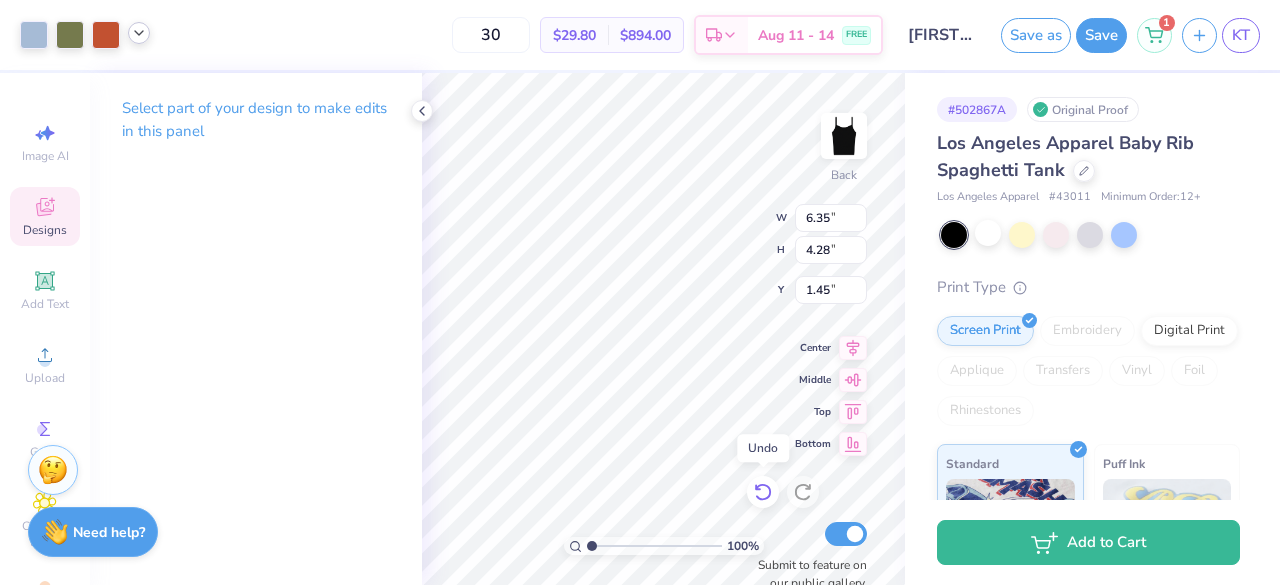 click 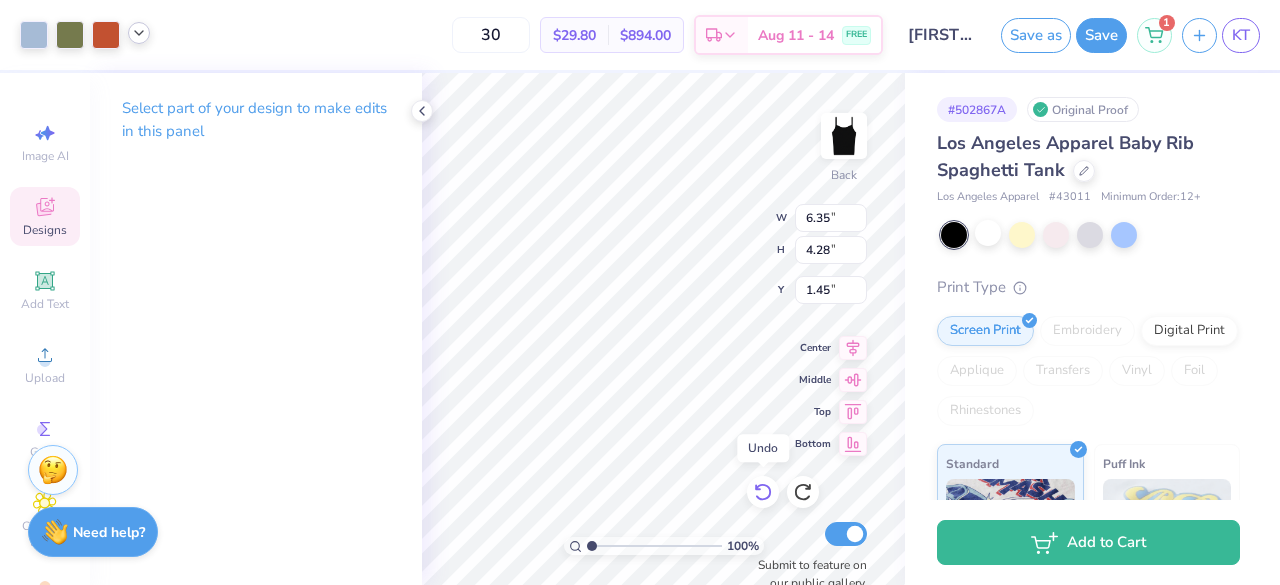 click 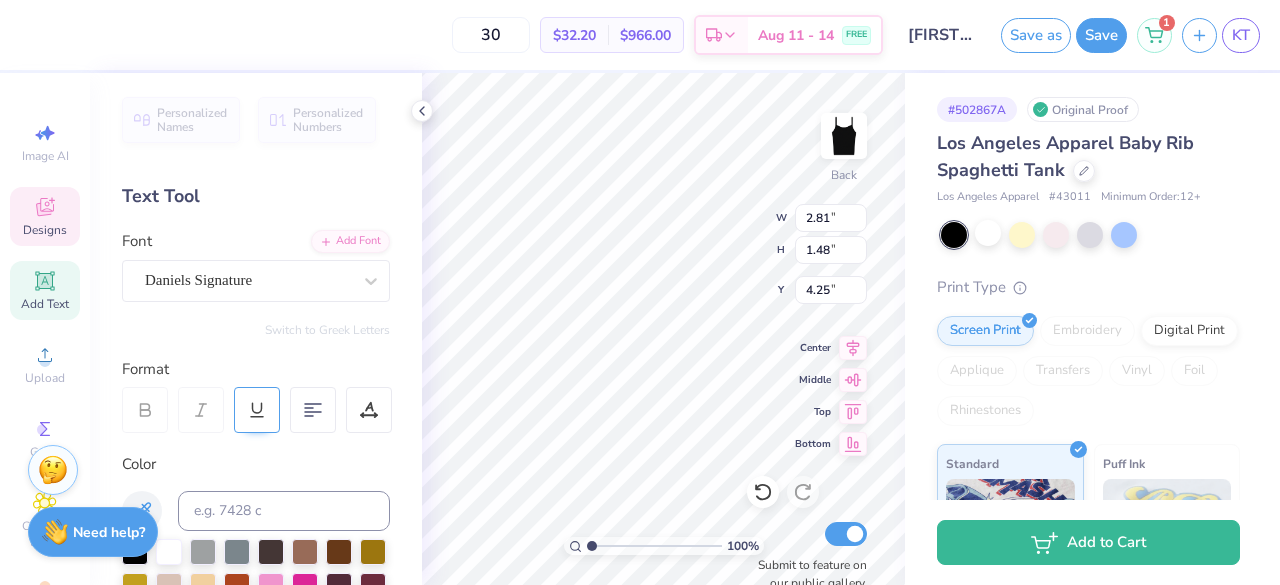 scroll, scrollTop: 178, scrollLeft: 0, axis: vertical 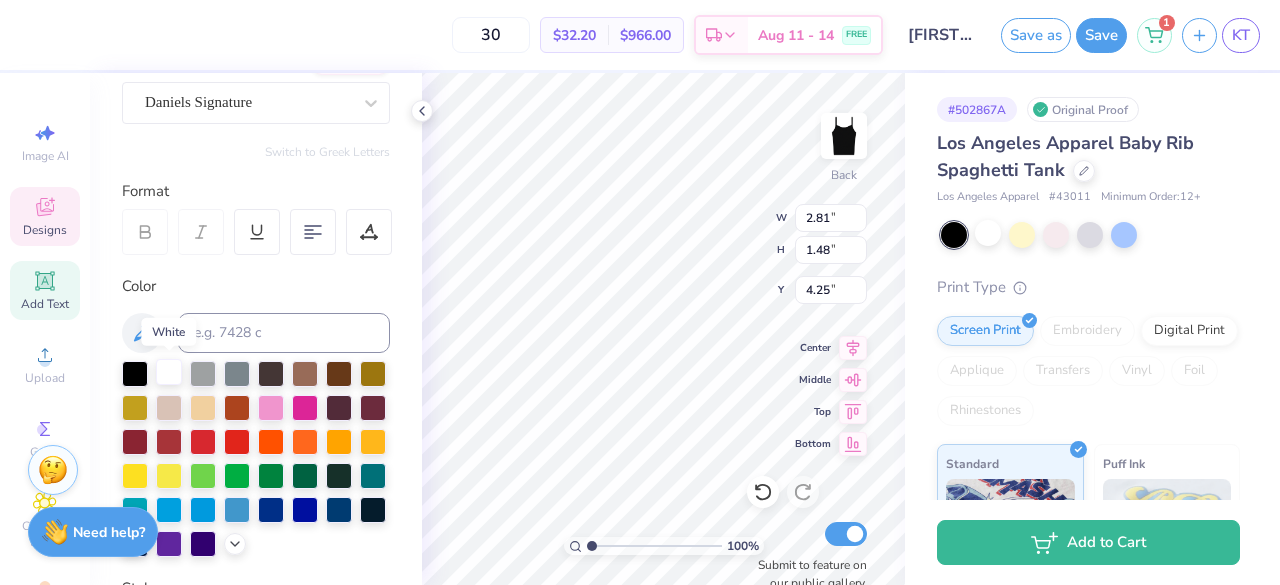 click at bounding box center [169, 372] 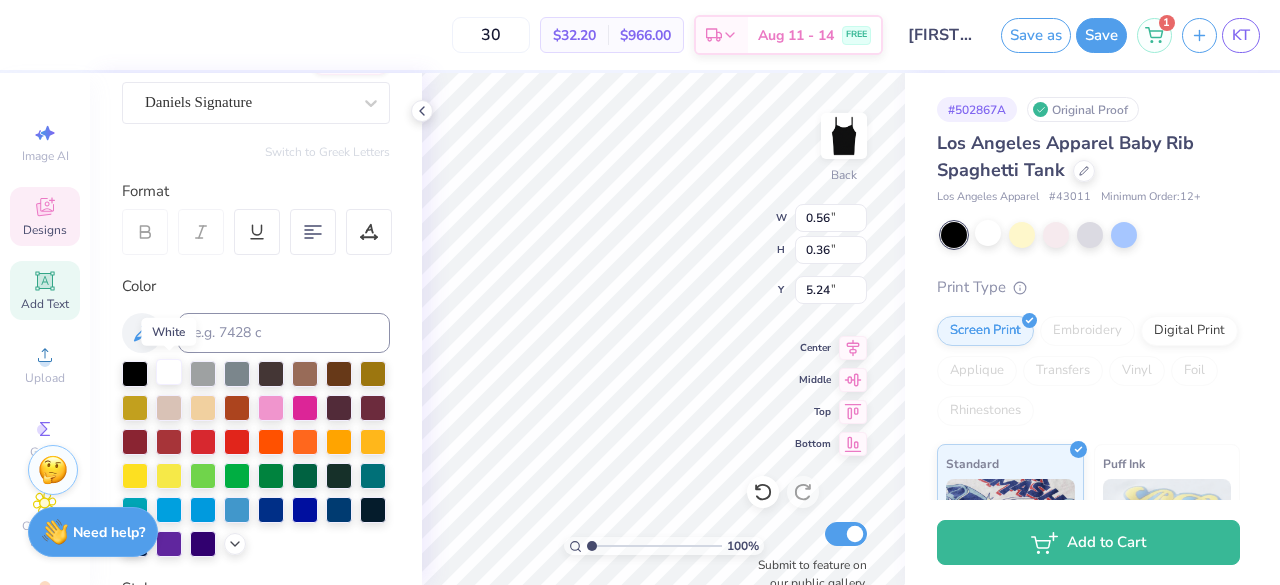 click at bounding box center (169, 372) 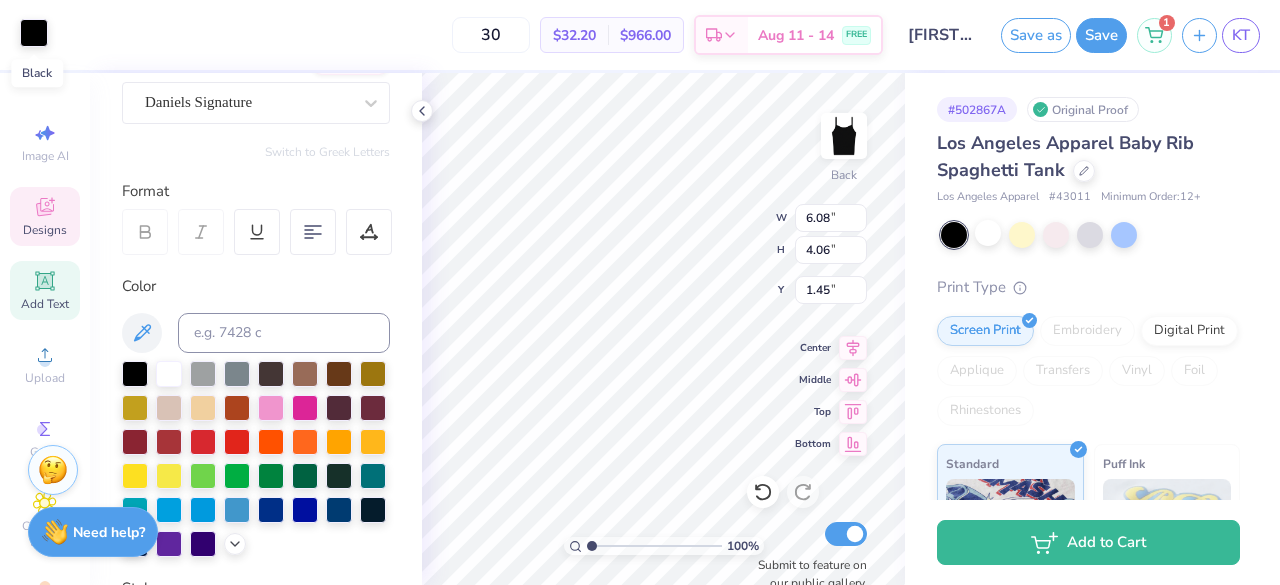 click at bounding box center [34, 33] 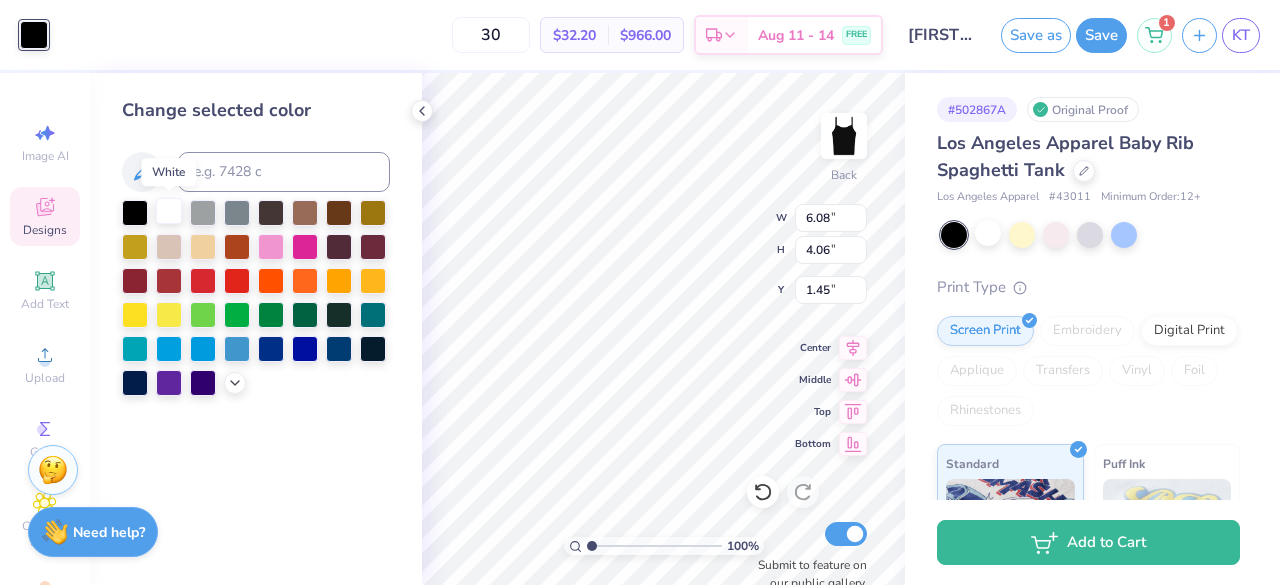 click at bounding box center [169, 211] 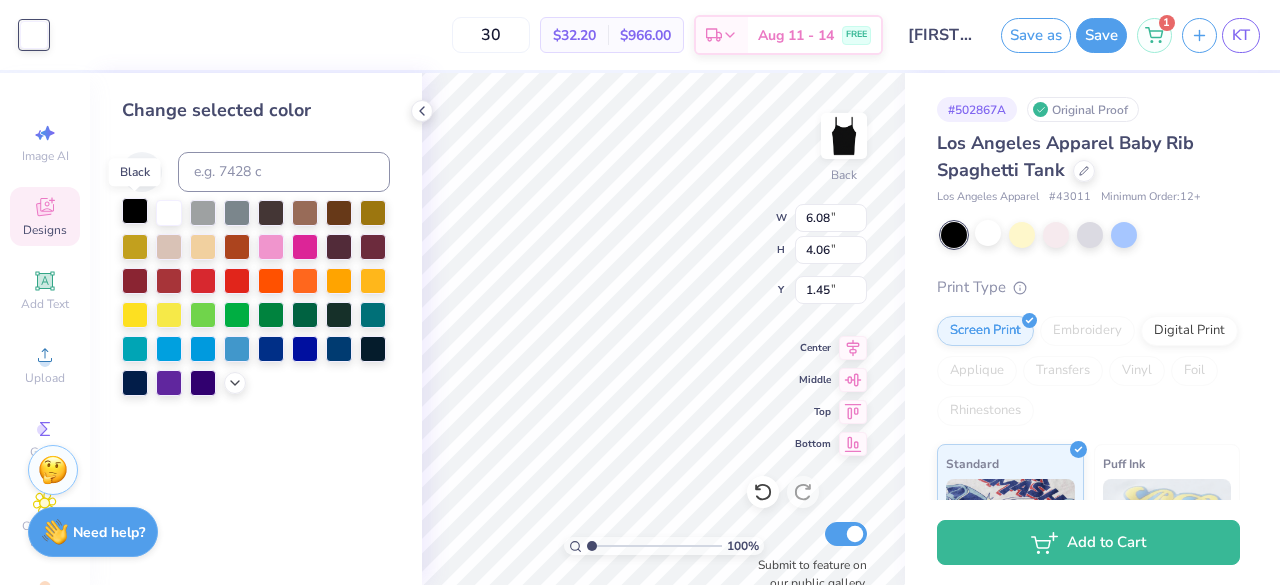 click at bounding box center [135, 211] 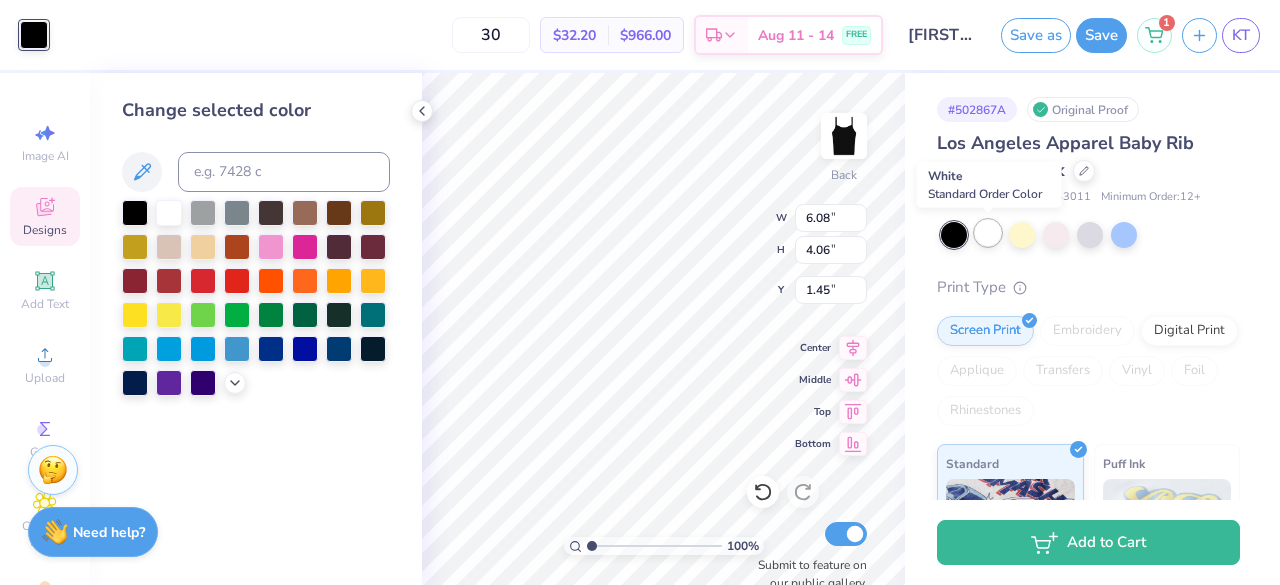 click at bounding box center [988, 233] 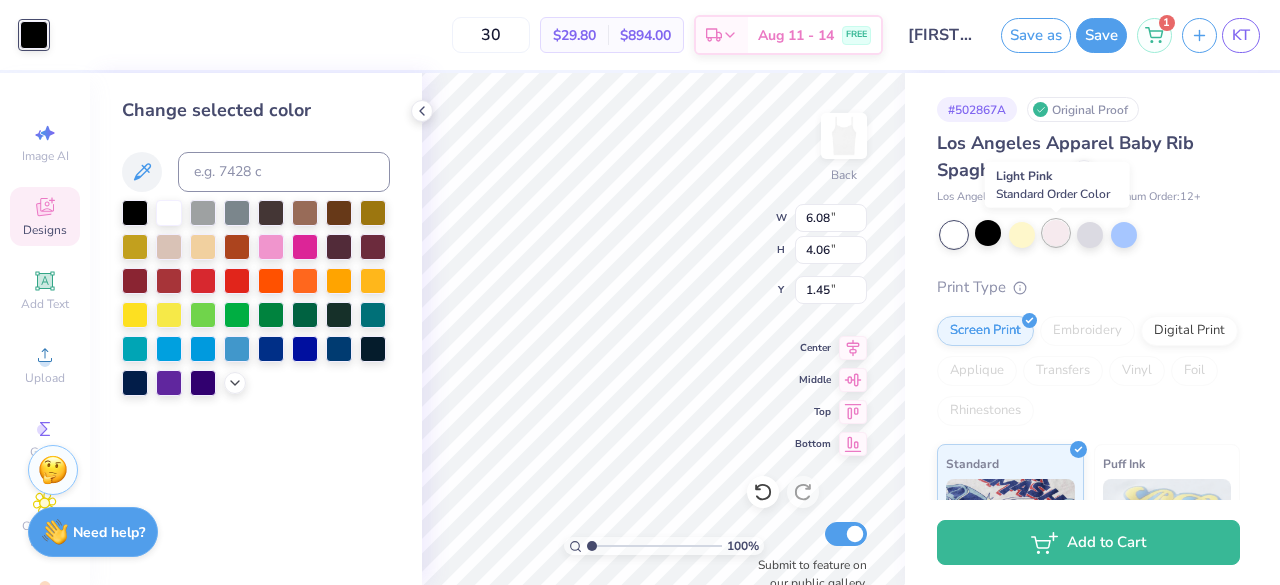 click at bounding box center [1056, 233] 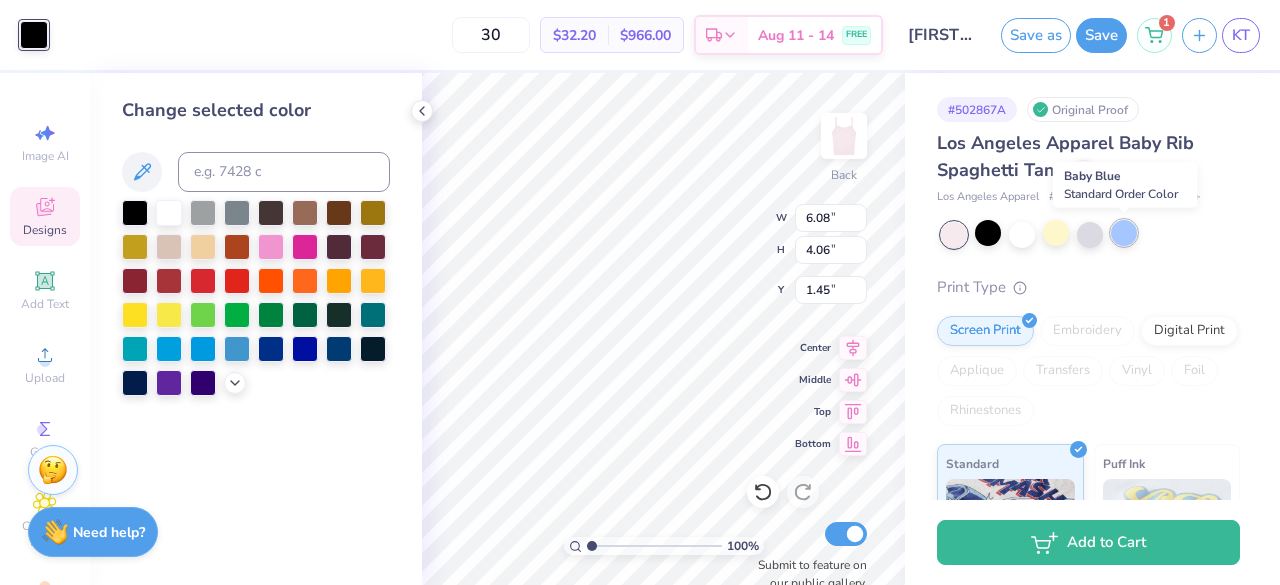 click at bounding box center [1124, 233] 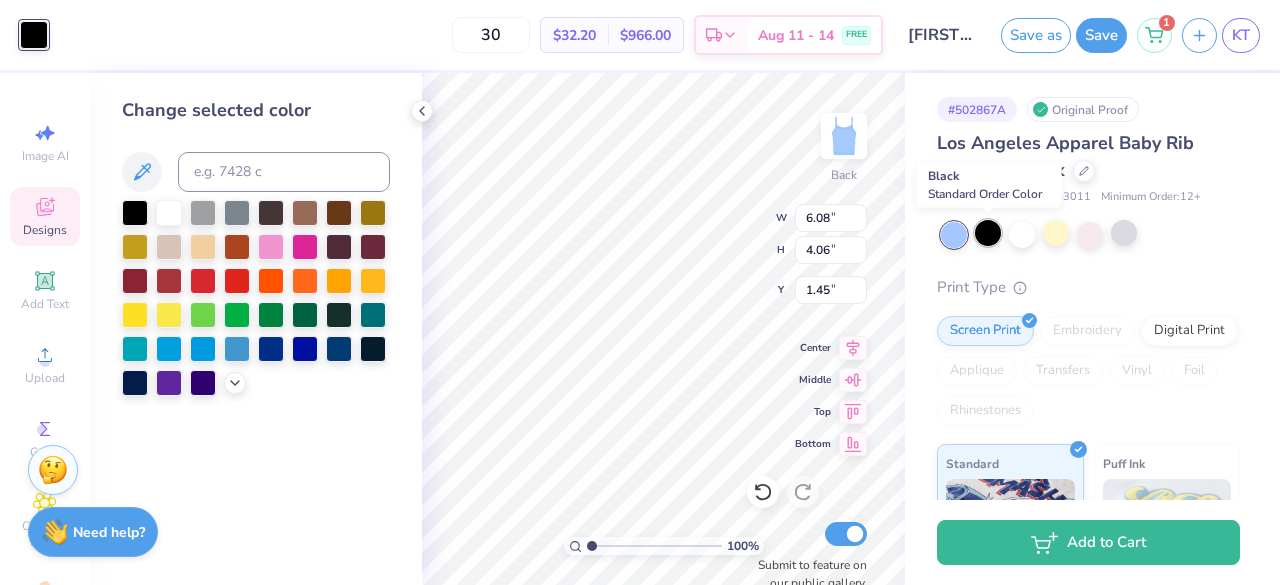 click at bounding box center [988, 233] 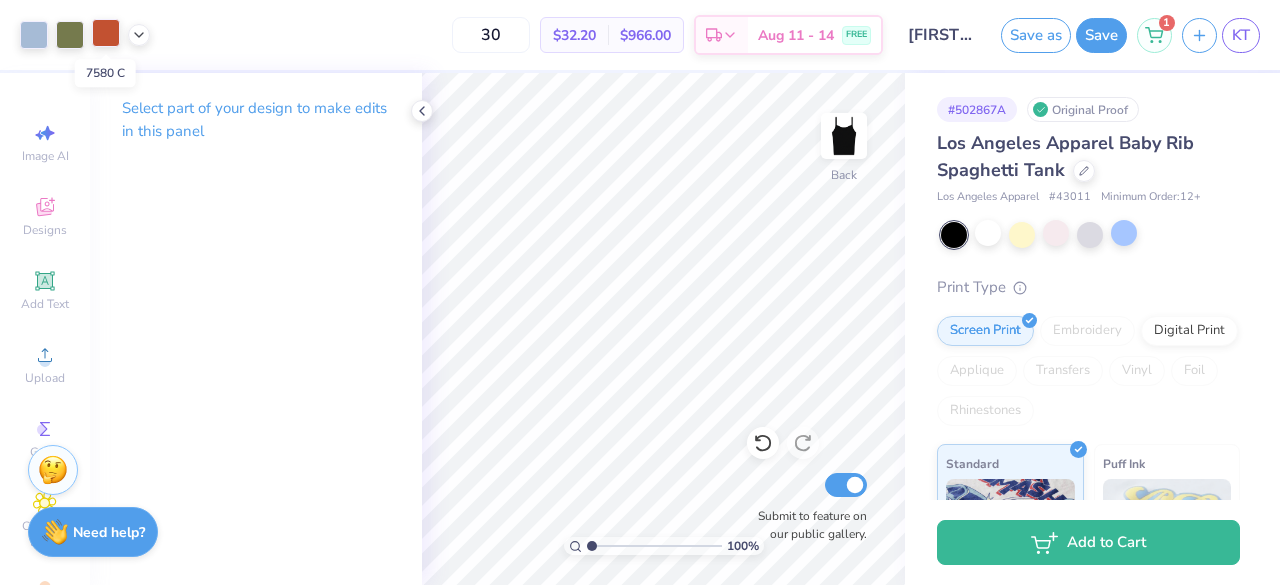 click at bounding box center [106, 33] 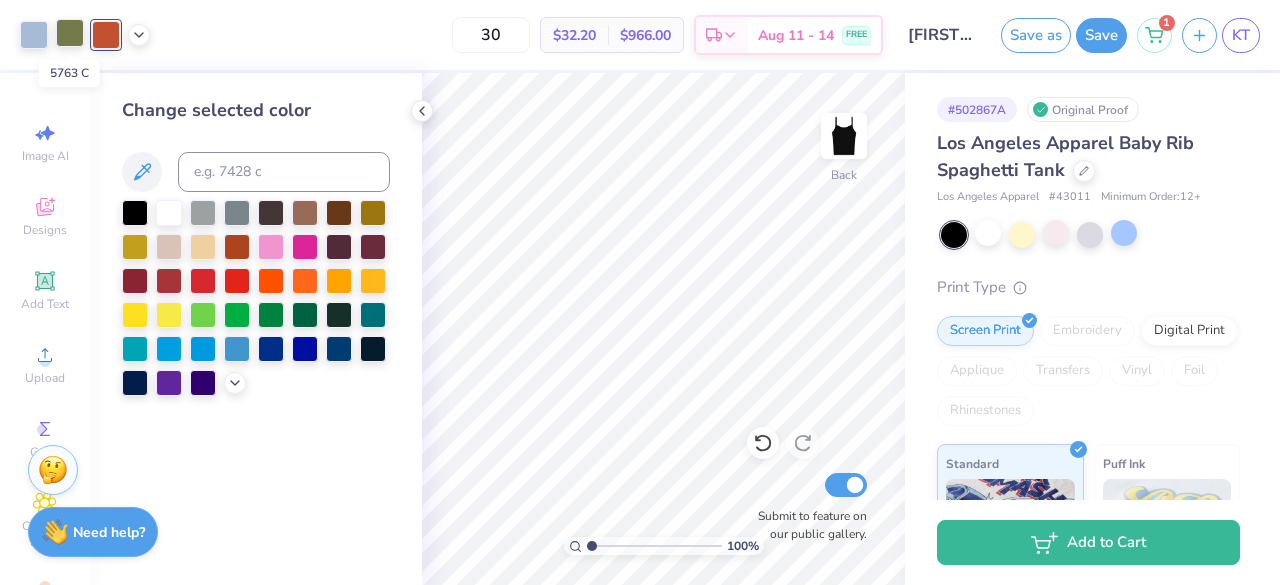 click at bounding box center (70, 33) 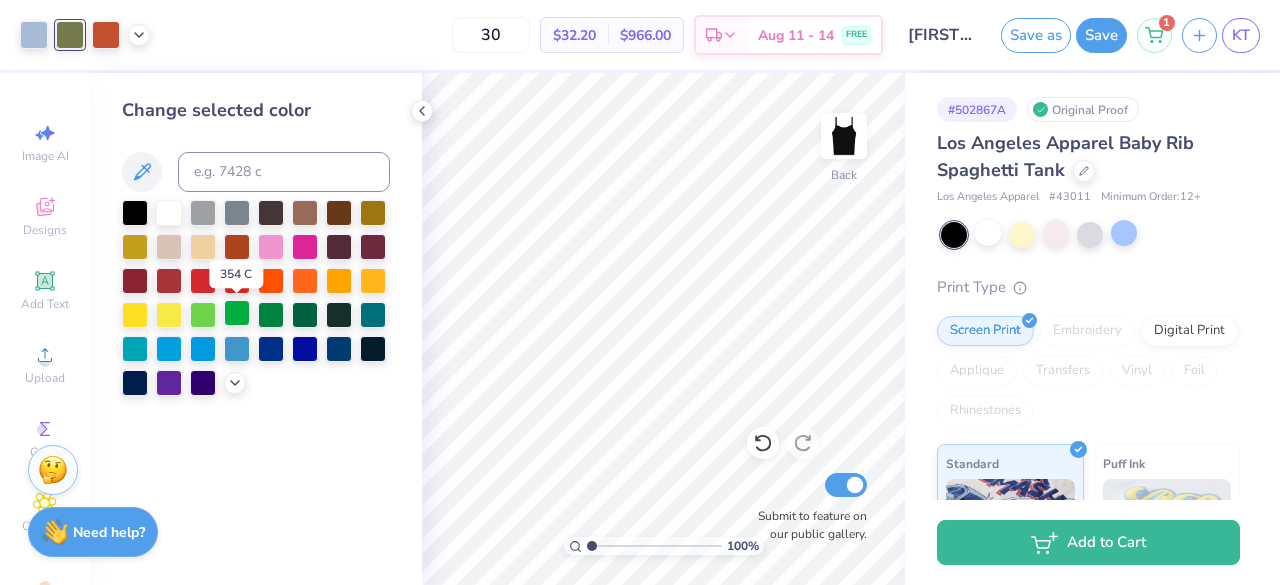 click at bounding box center [237, 313] 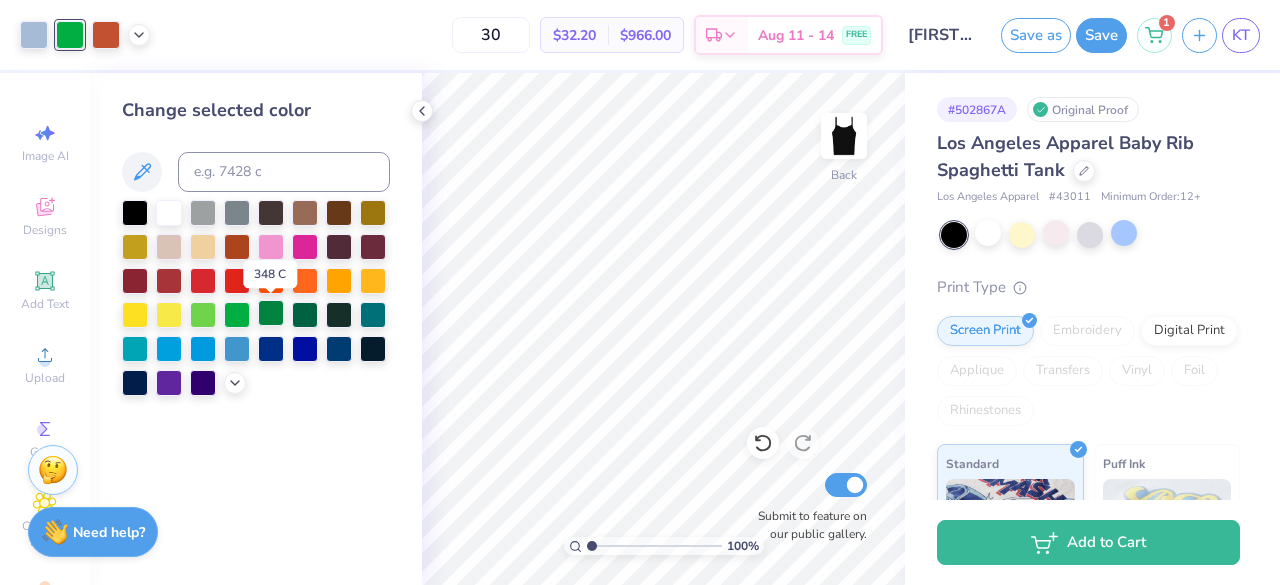 click at bounding box center (271, 313) 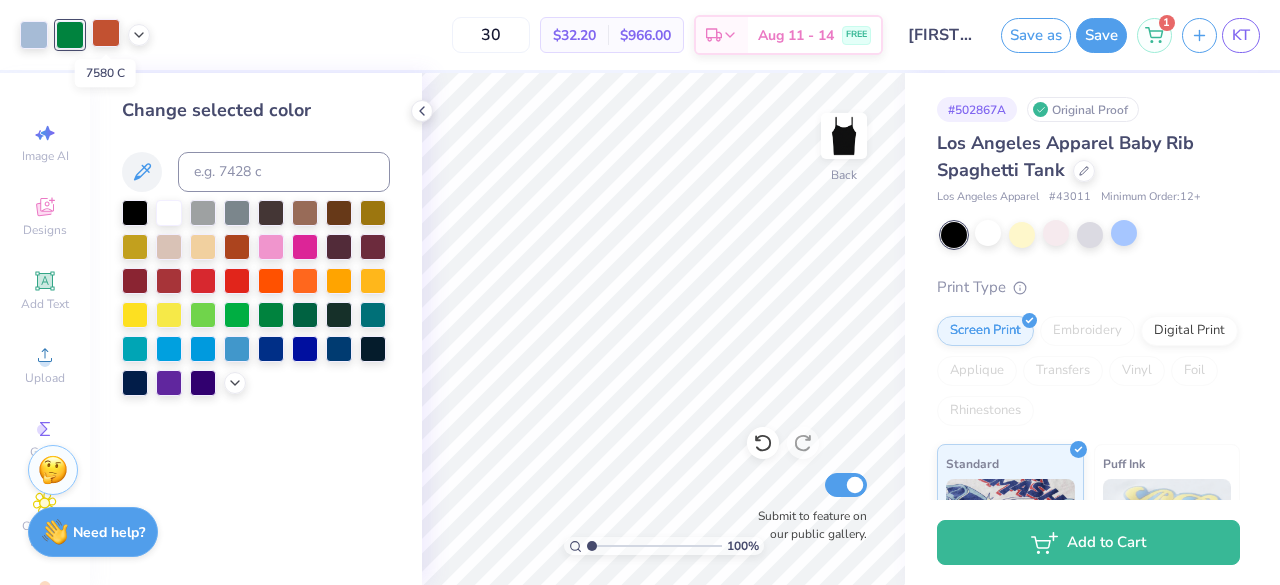 click at bounding box center [106, 33] 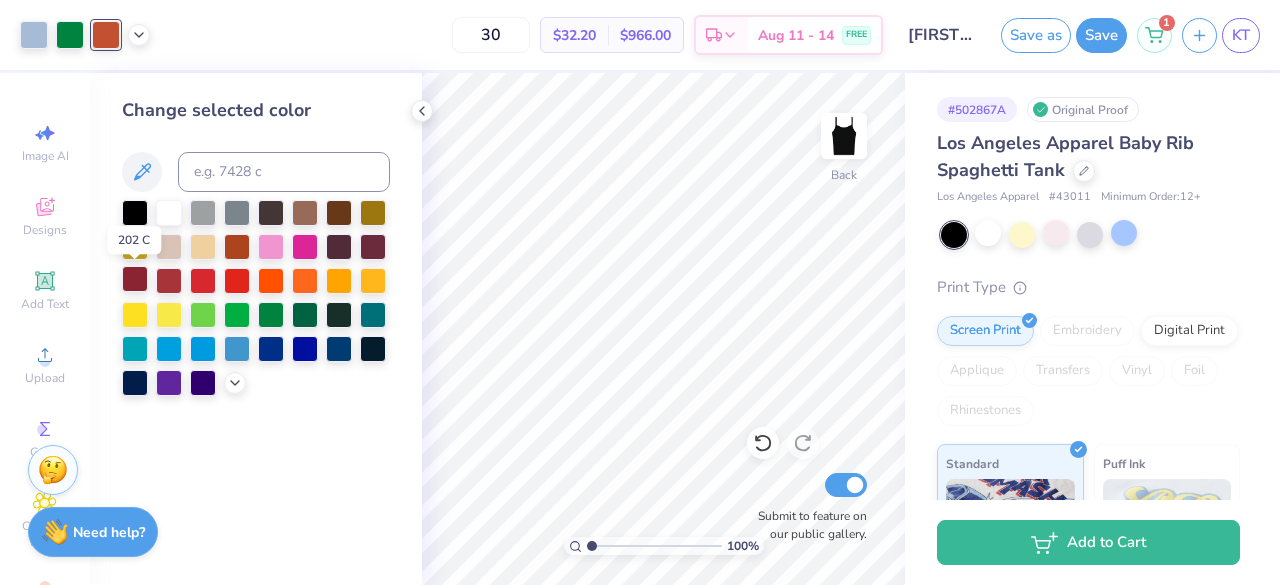 click at bounding box center (135, 279) 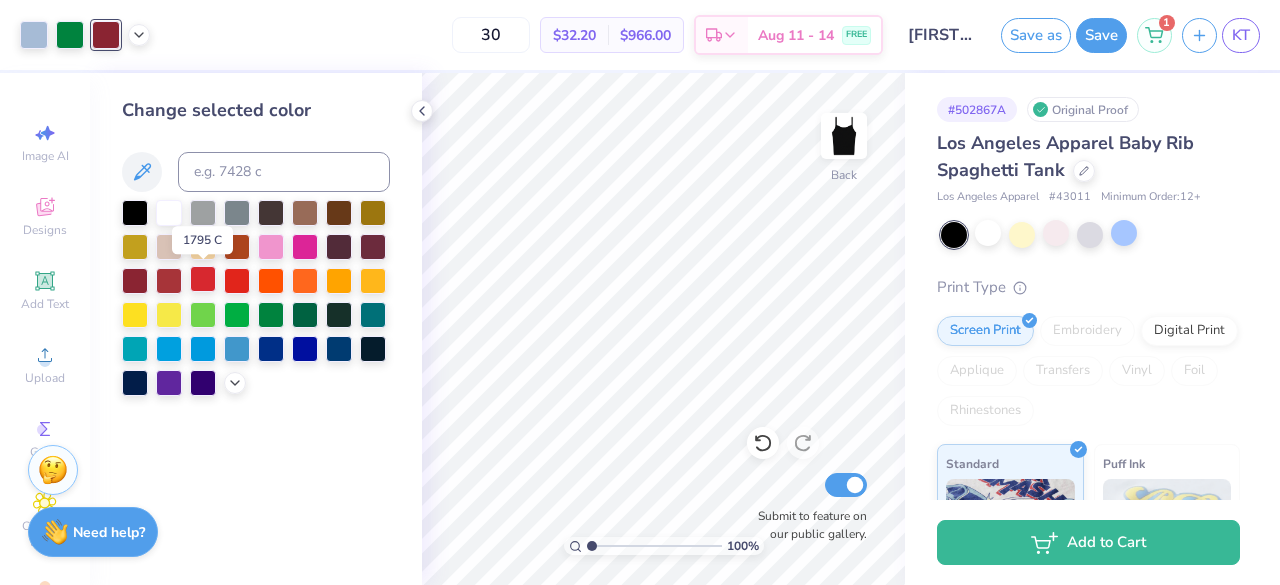click at bounding box center [203, 279] 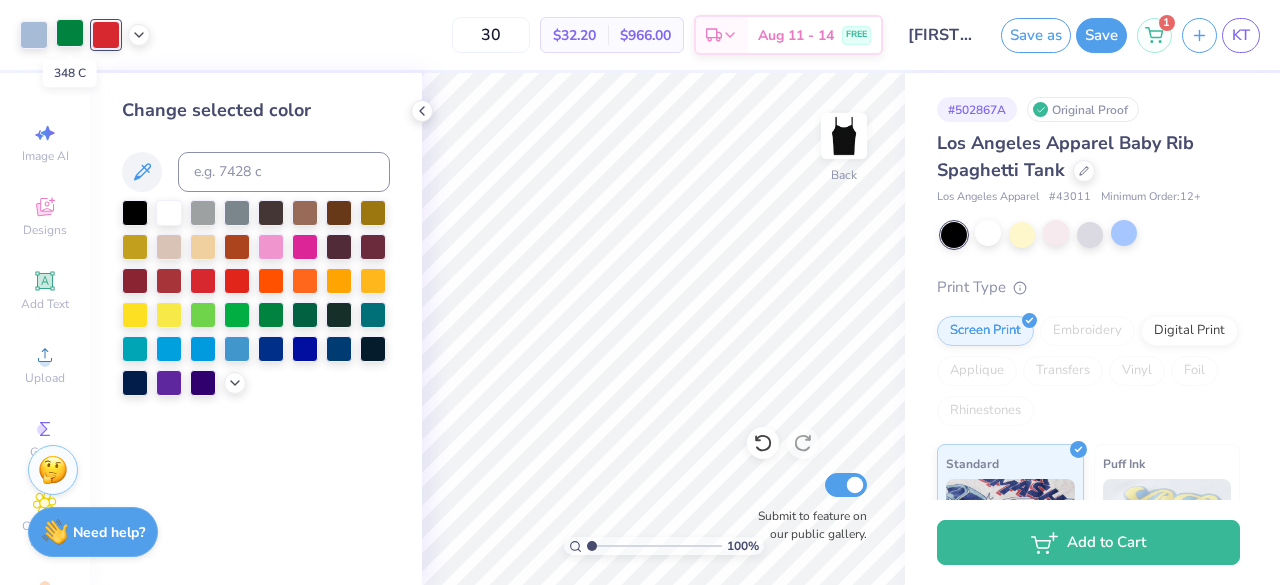 click at bounding box center [70, 33] 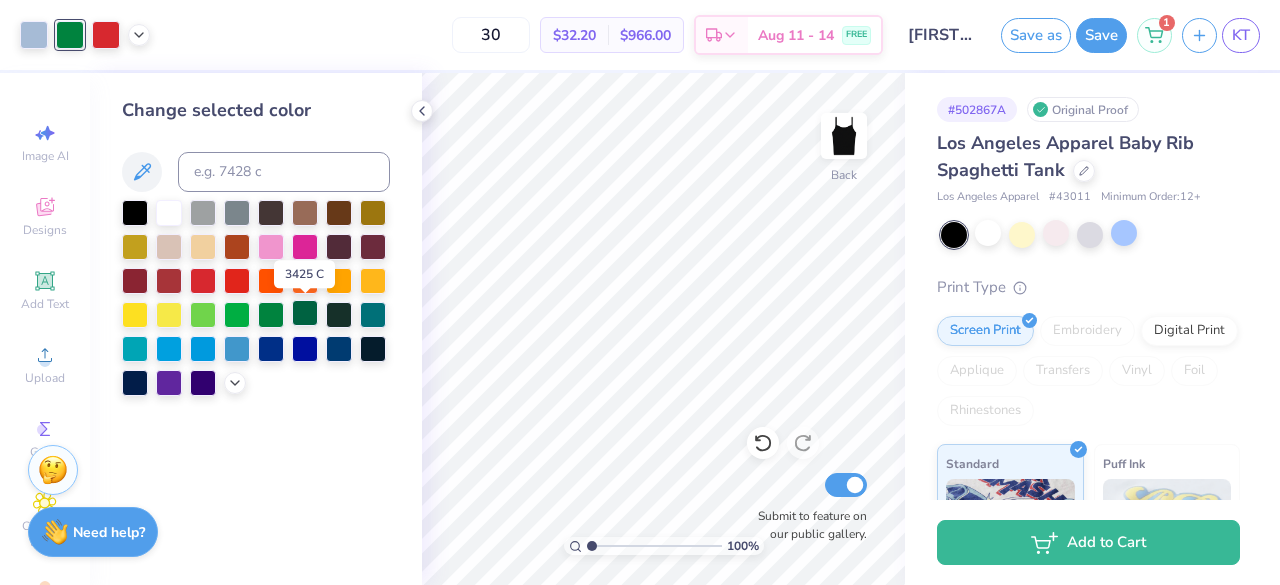 click at bounding box center [305, 313] 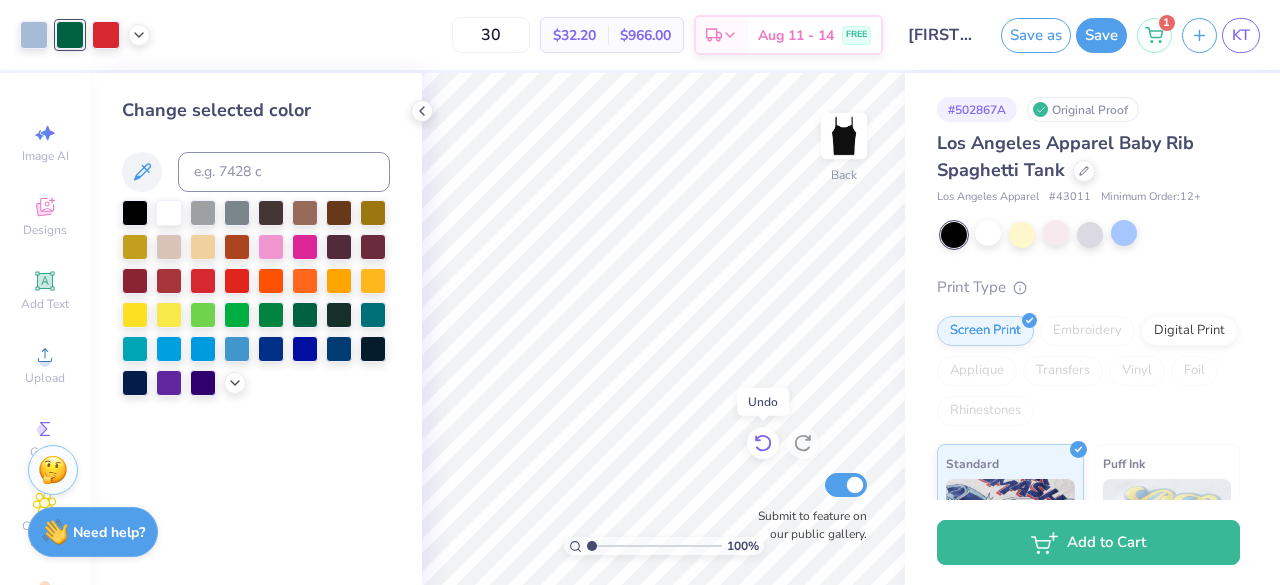 click 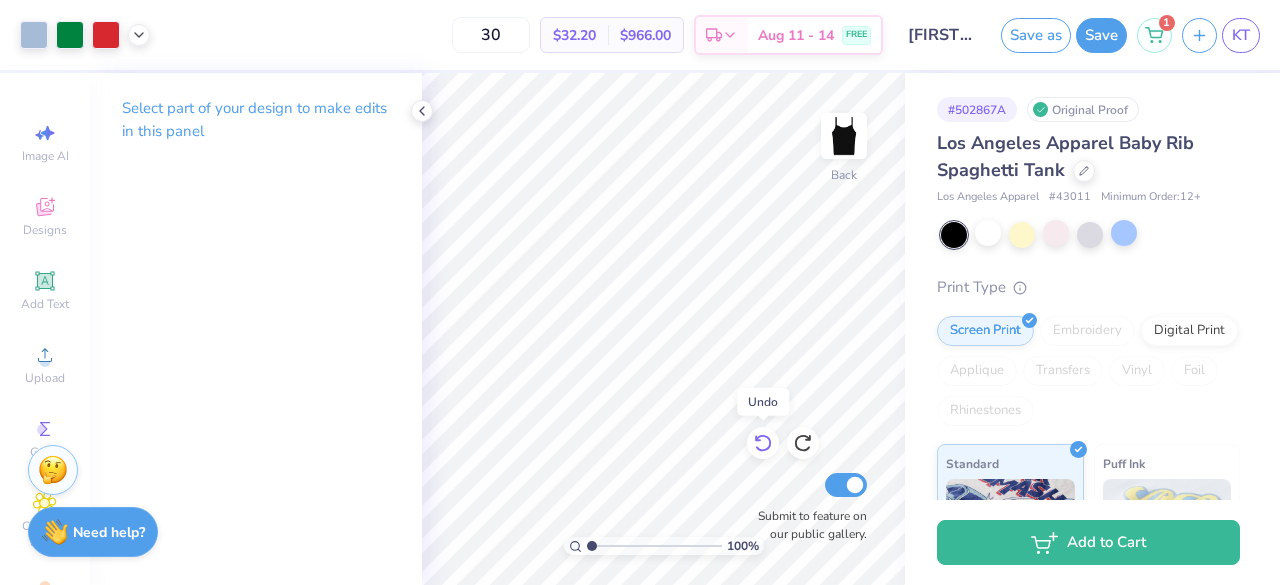 click 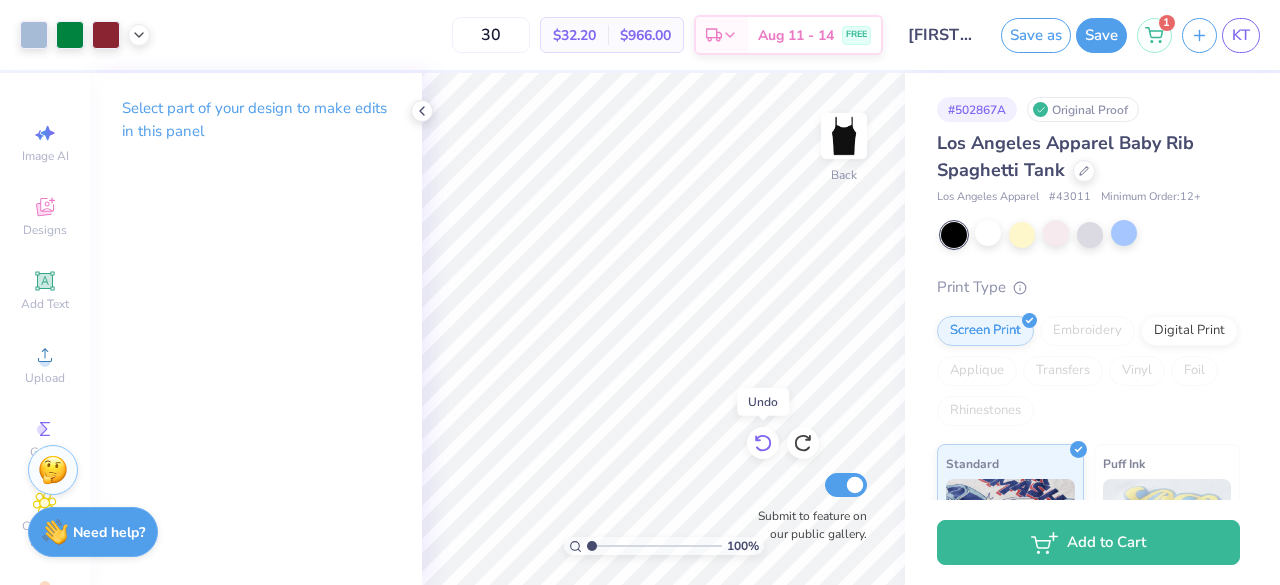 click 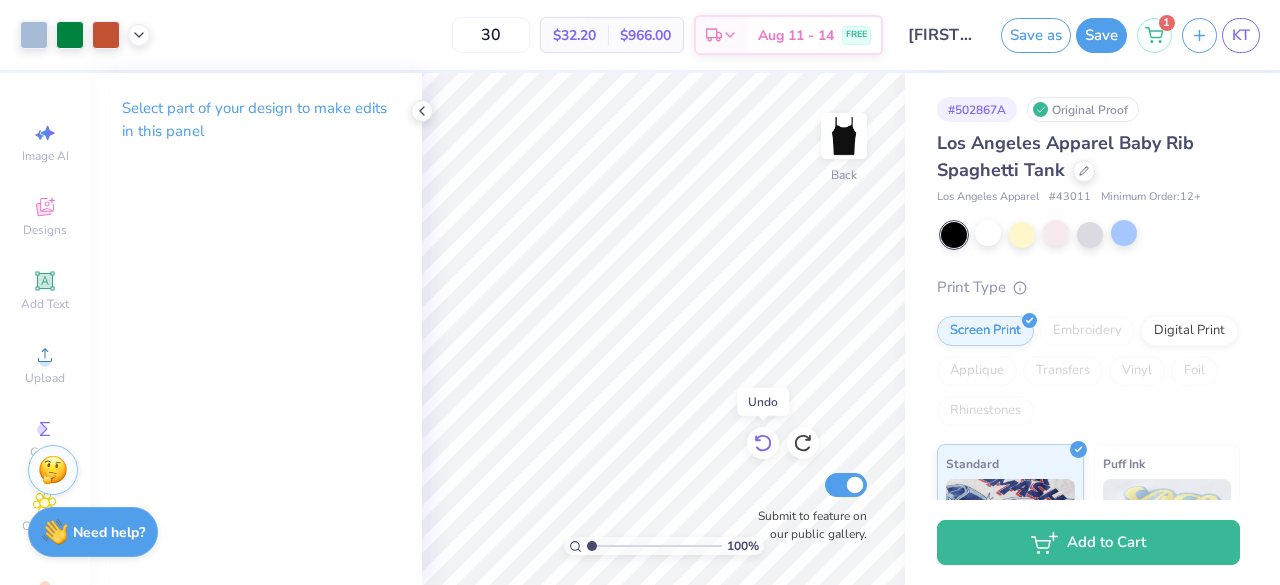 click 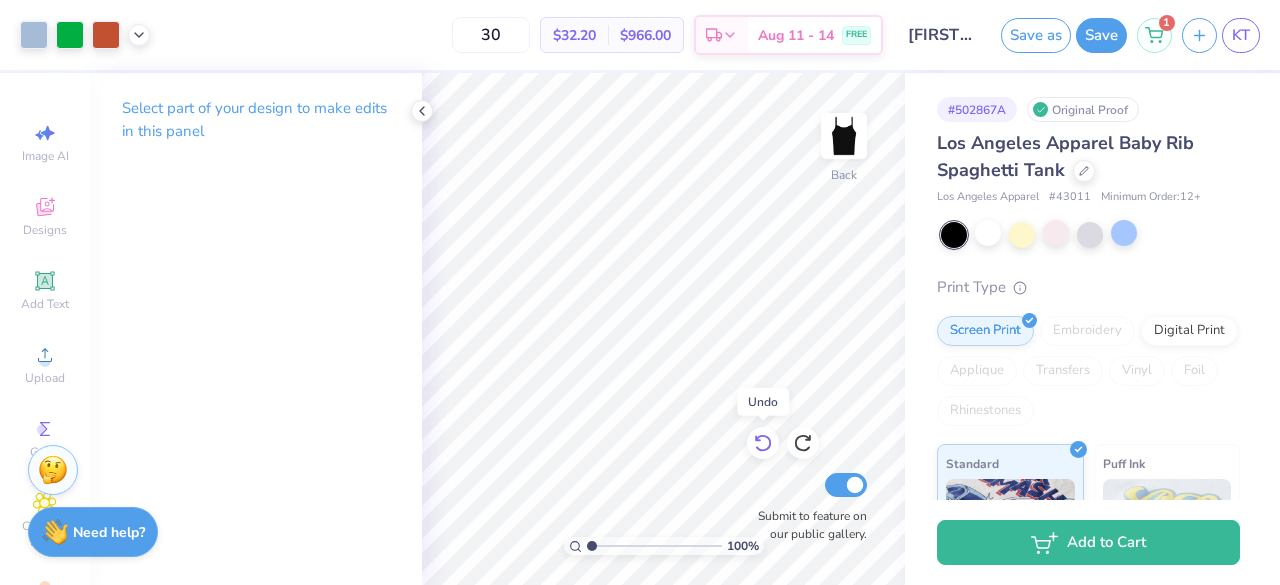 click 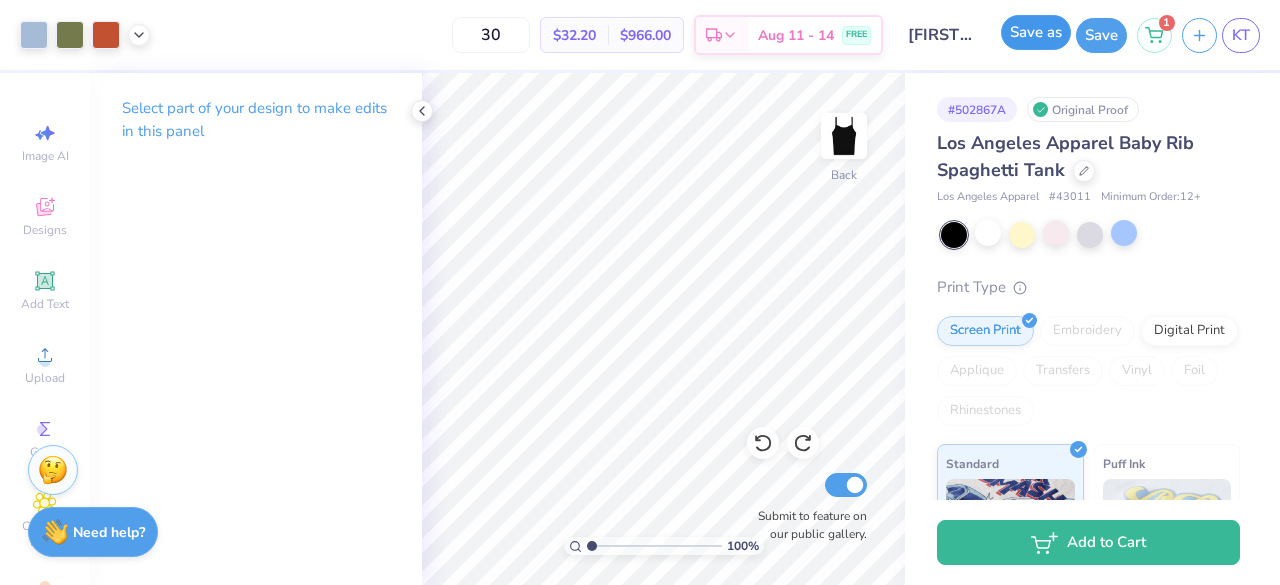 click on "Save as" at bounding box center [1036, 32] 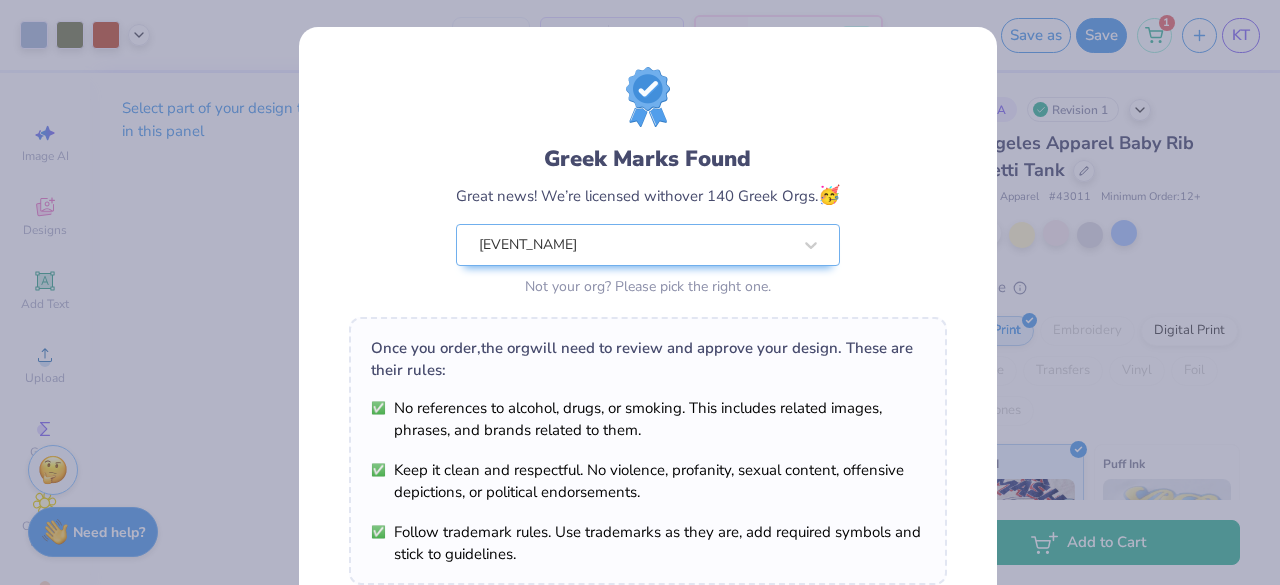 scroll, scrollTop: 348, scrollLeft: 0, axis: vertical 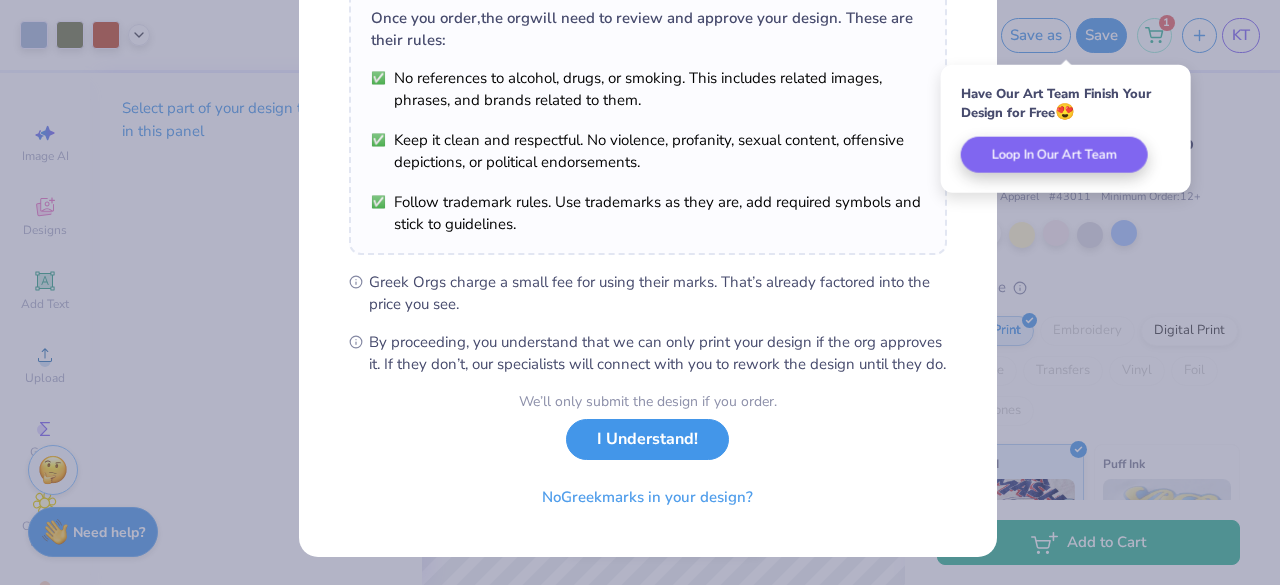 click on "I Understand!" at bounding box center [647, 439] 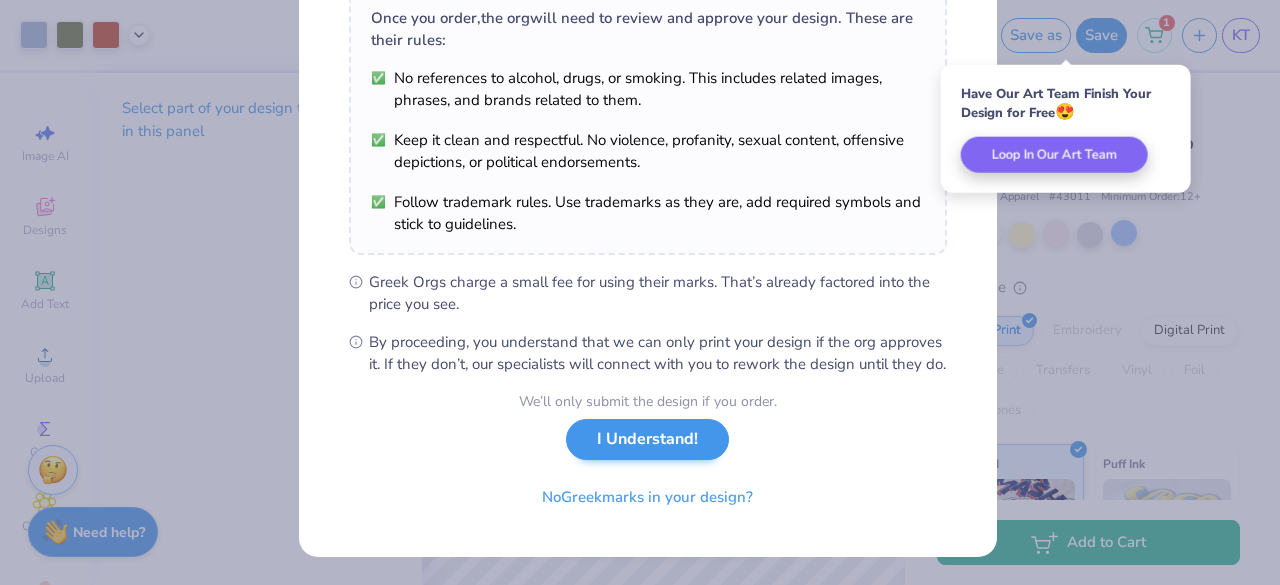 scroll, scrollTop: 55, scrollLeft: 0, axis: vertical 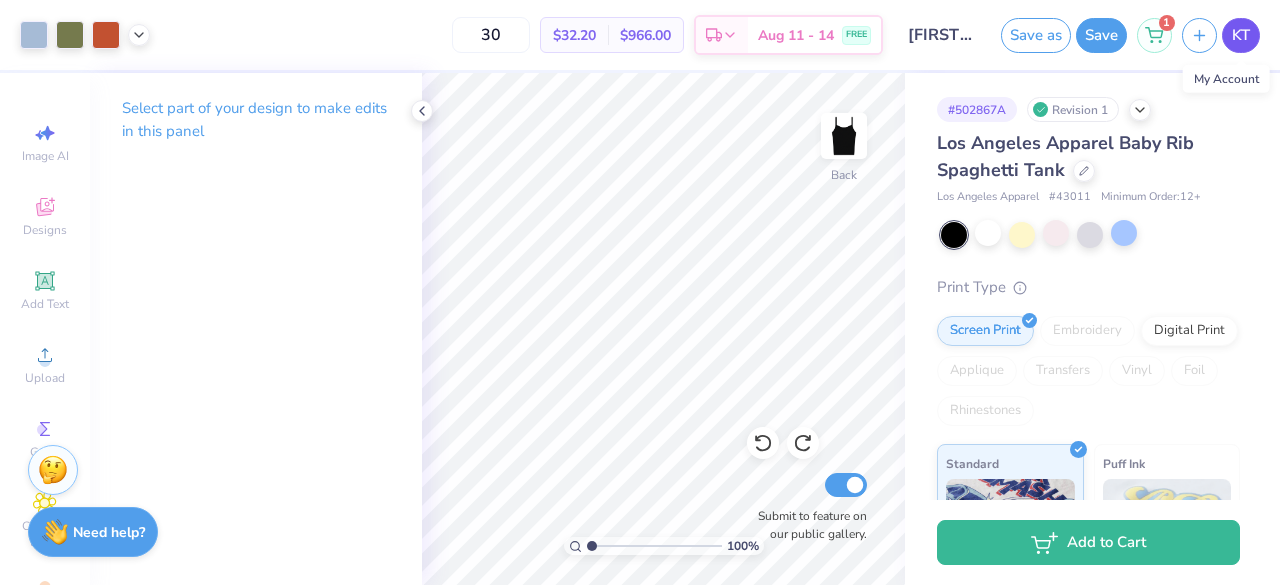 click on "KT" at bounding box center [1241, 35] 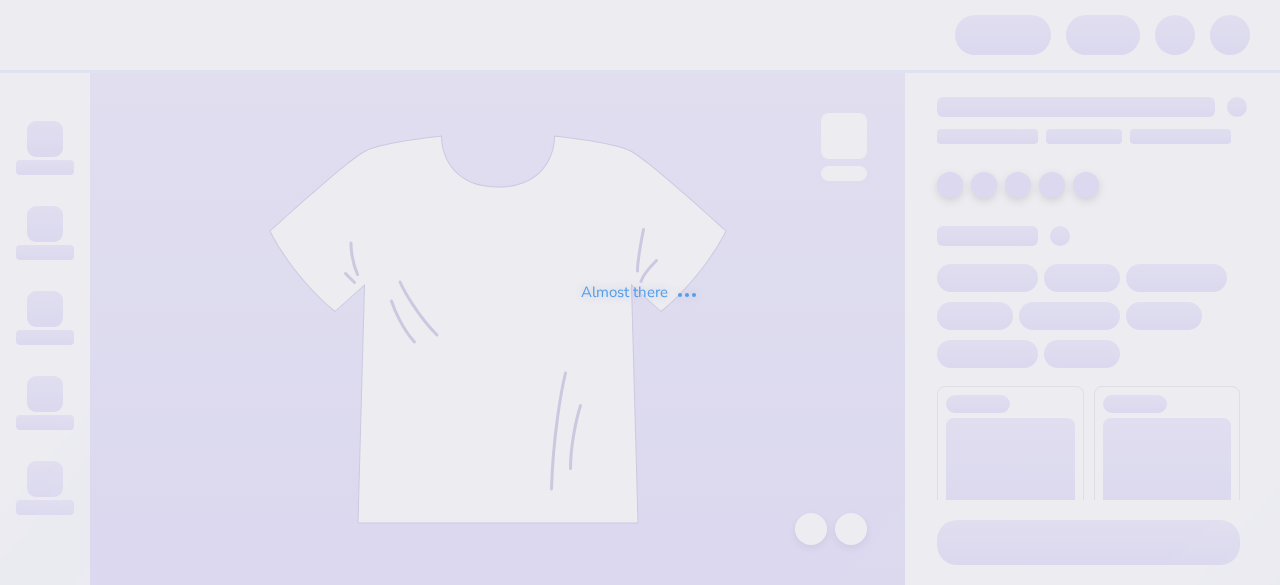 scroll, scrollTop: 0, scrollLeft: 0, axis: both 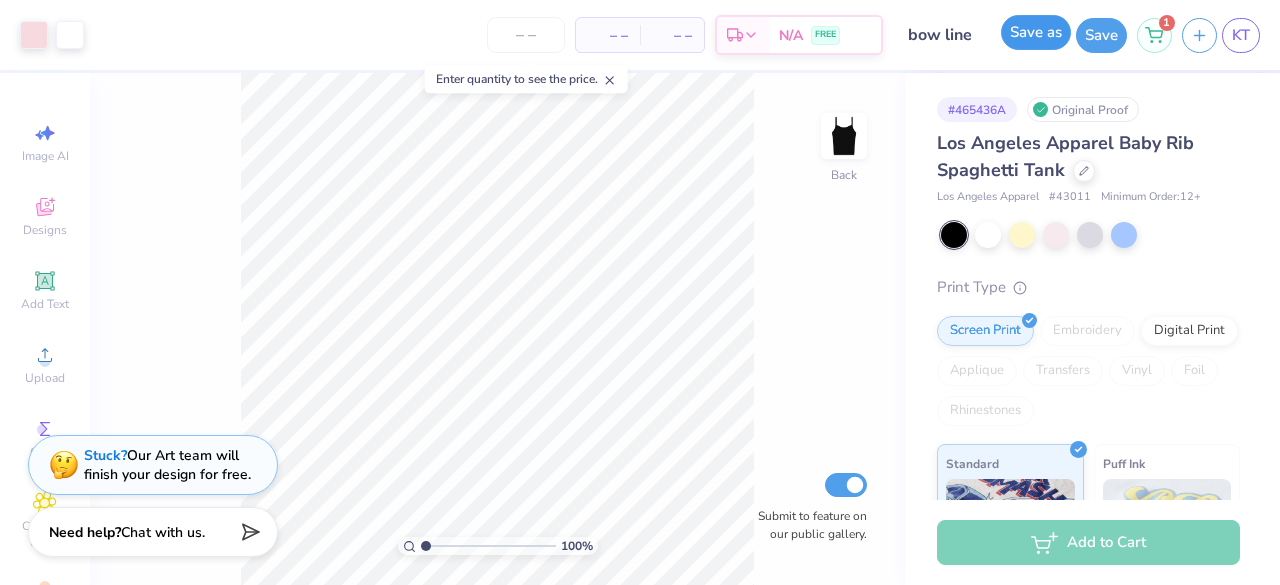 click on "Save as" at bounding box center (1036, 32) 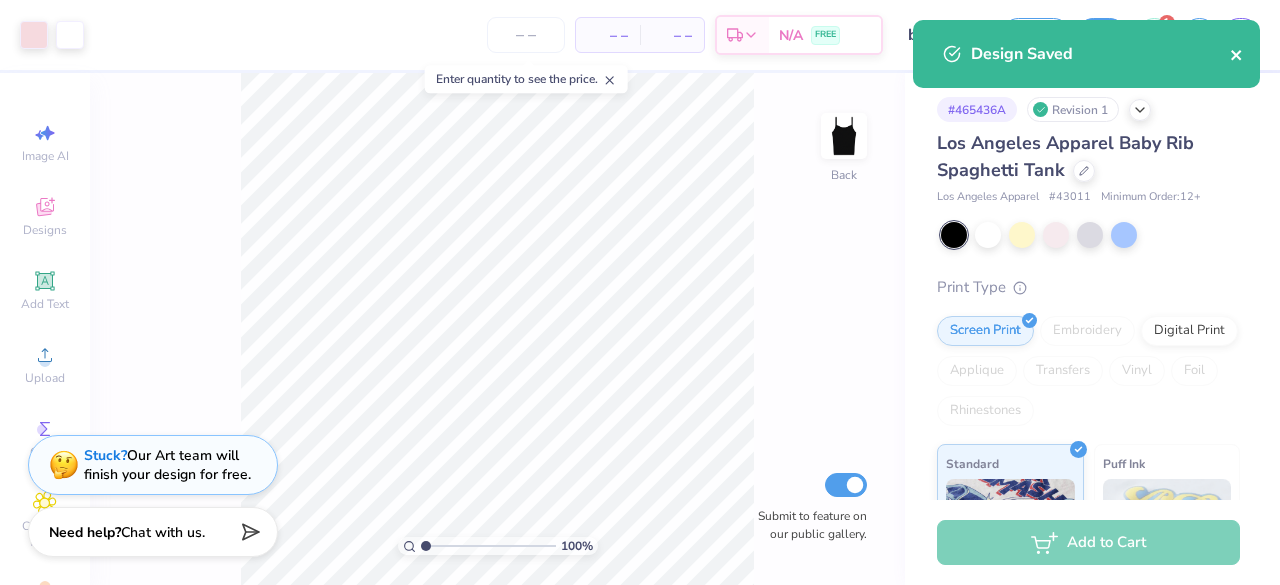 click 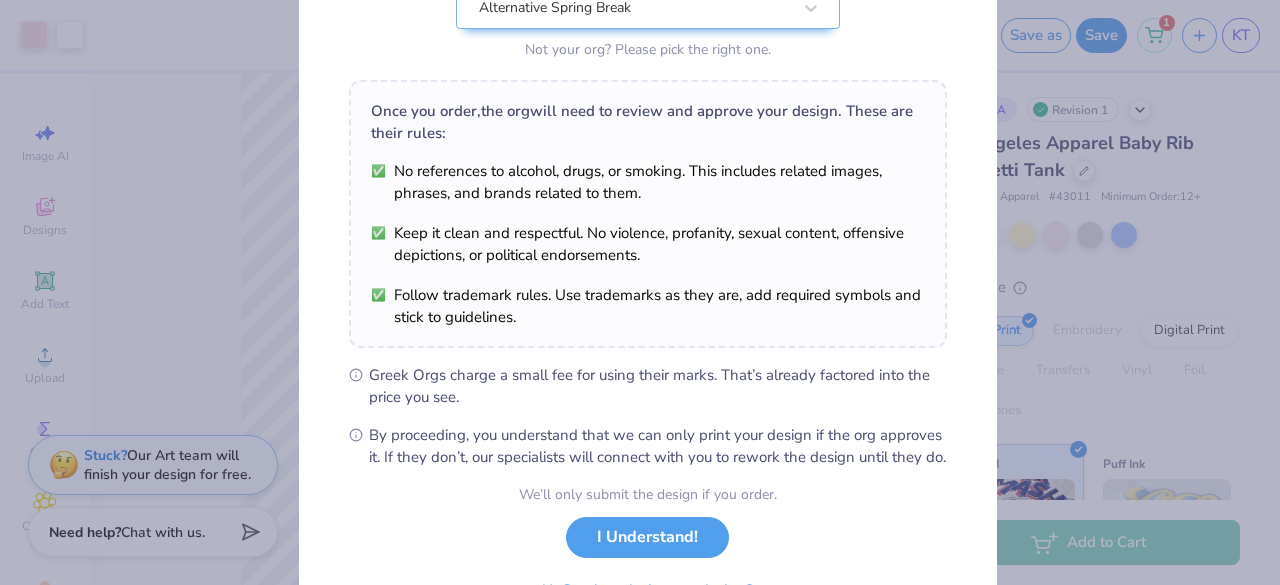 scroll, scrollTop: 238, scrollLeft: 0, axis: vertical 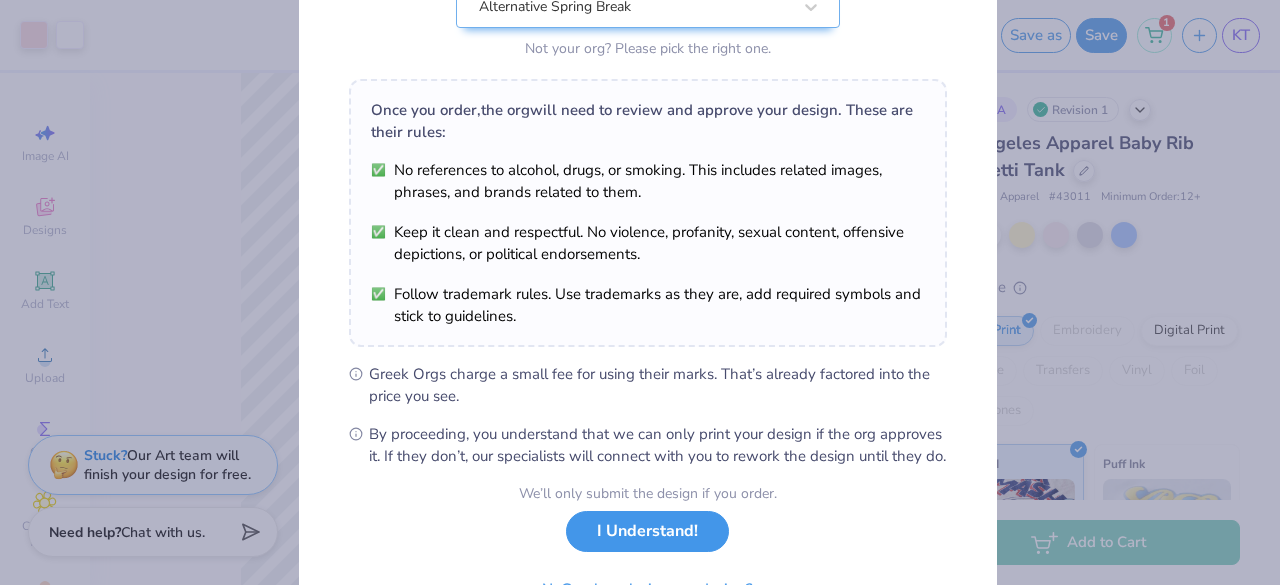 click on "I Understand!" at bounding box center (647, 531) 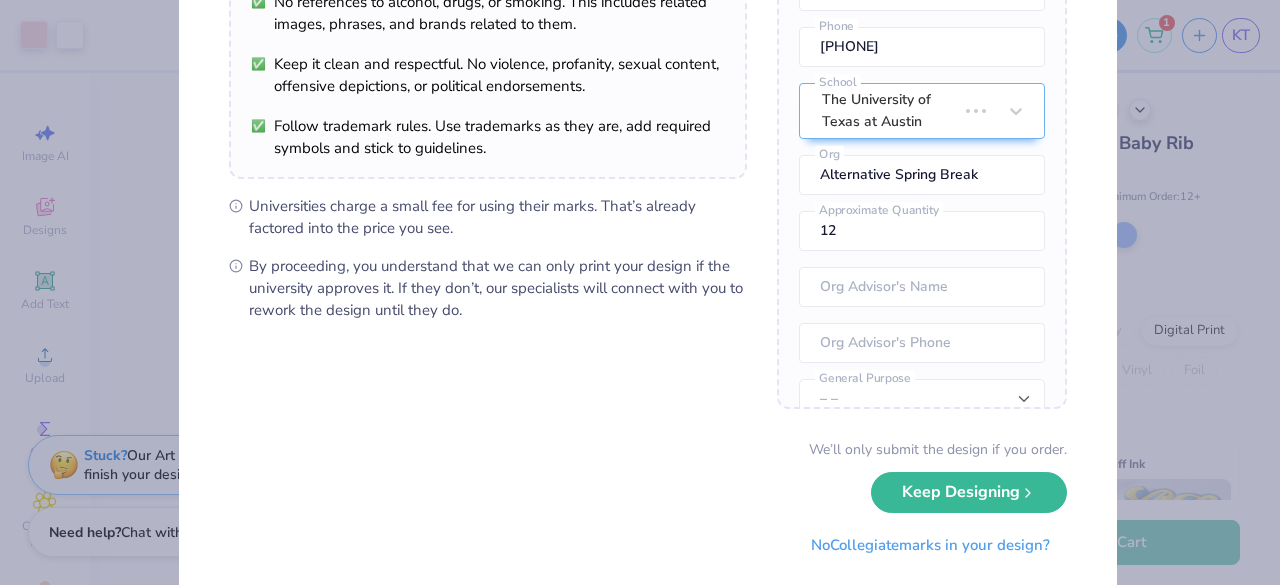 scroll, scrollTop: 0, scrollLeft: 0, axis: both 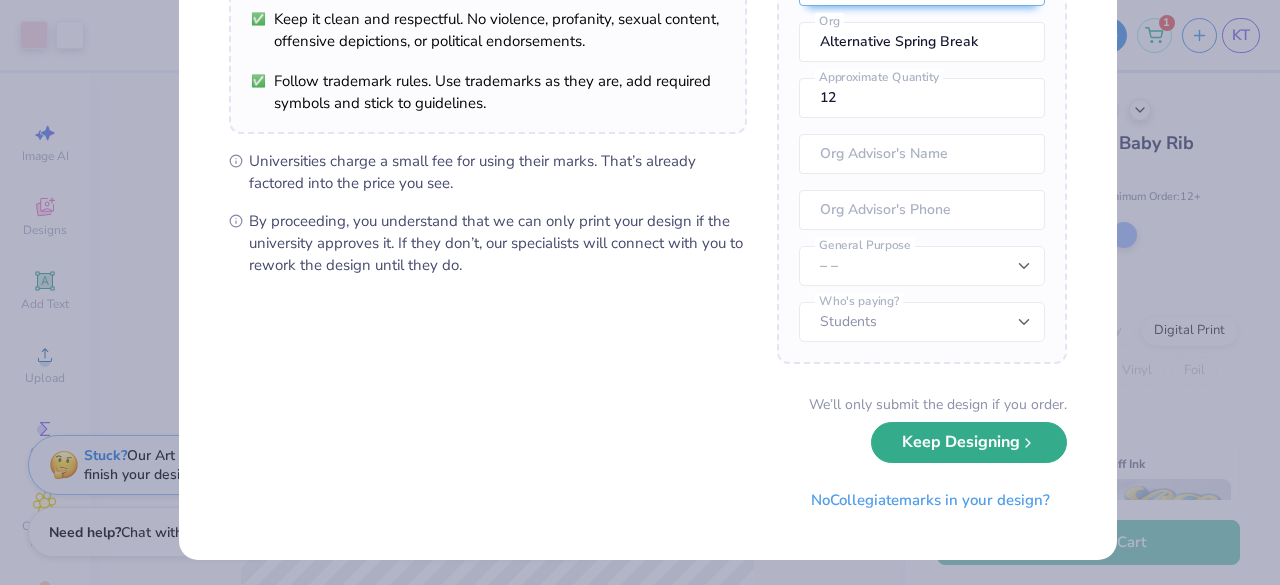 click on "Keep Designing" at bounding box center (969, 442) 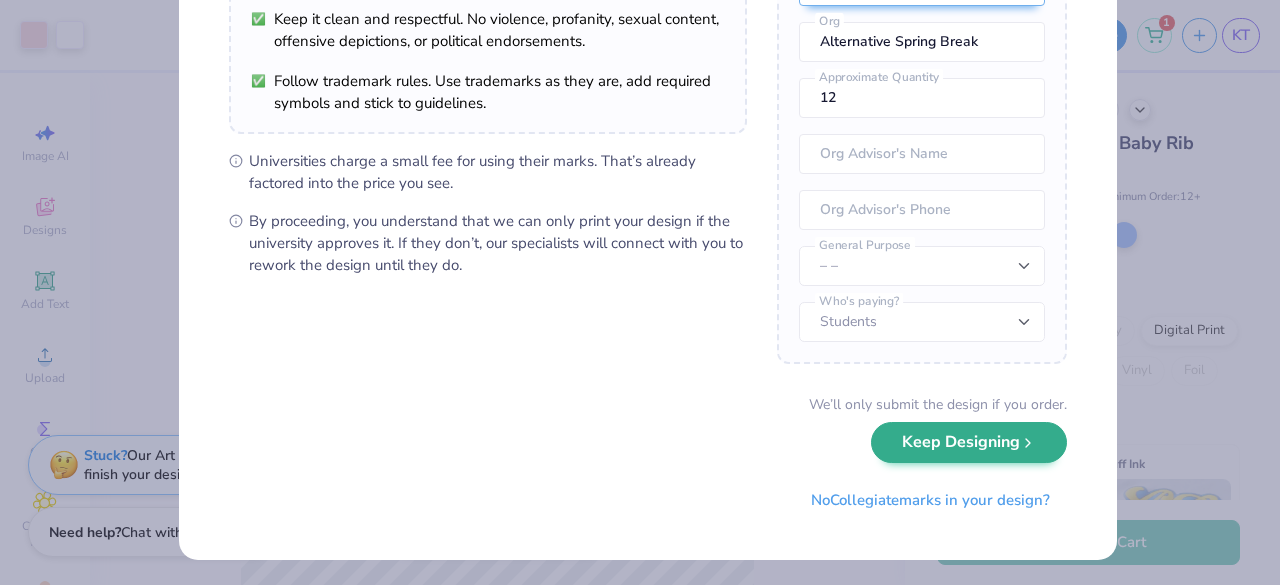 scroll, scrollTop: 55, scrollLeft: 0, axis: vertical 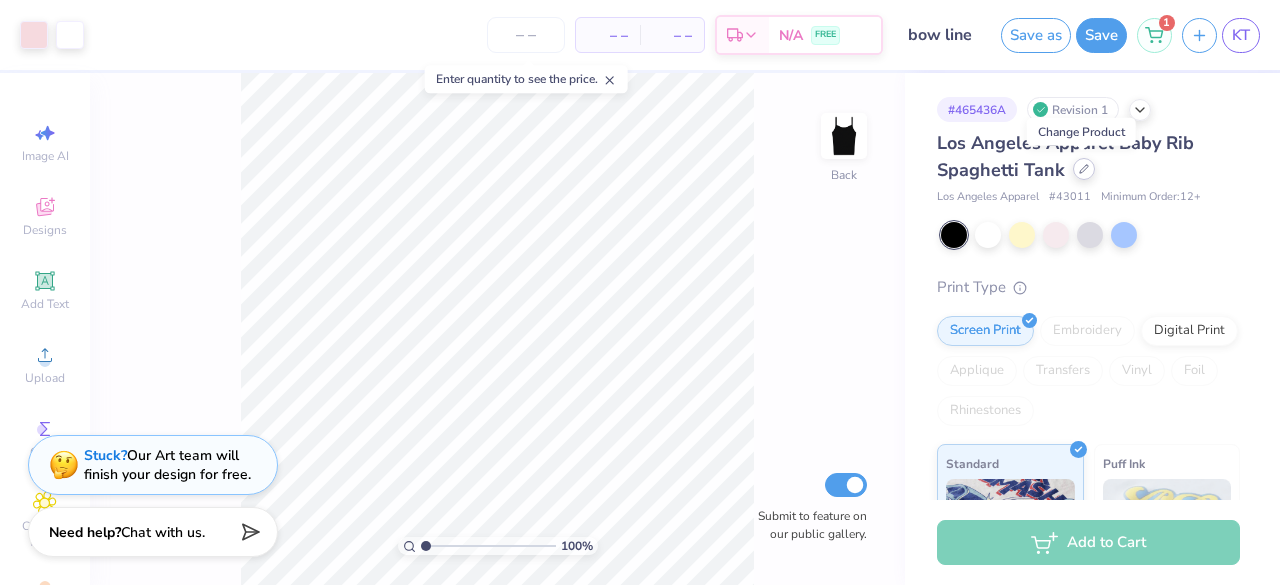 click 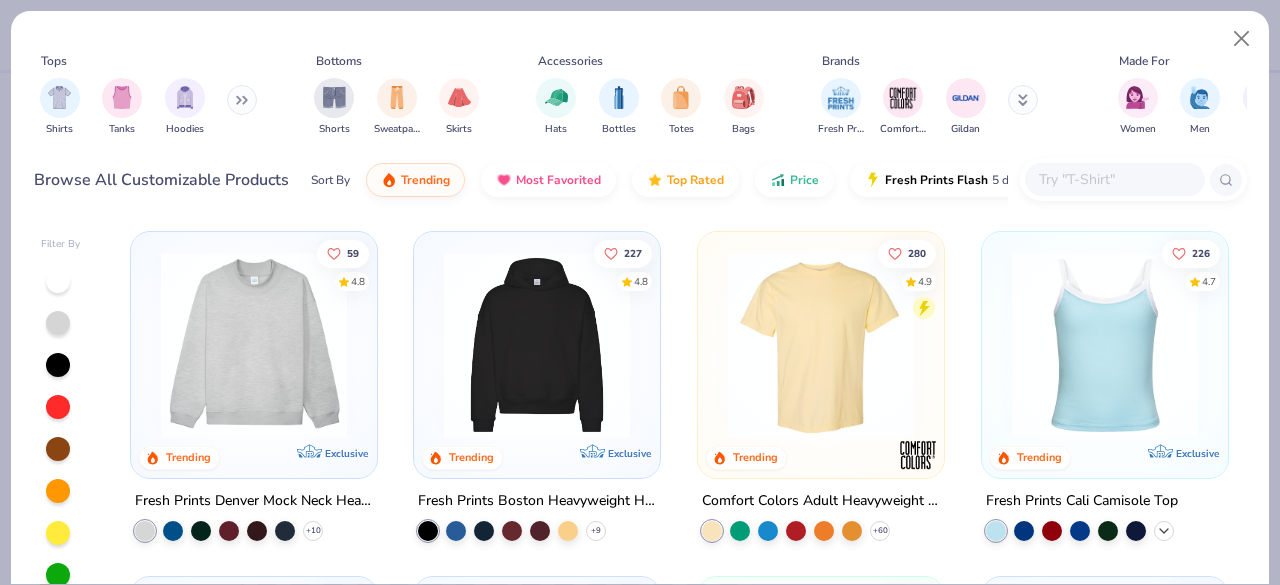 click 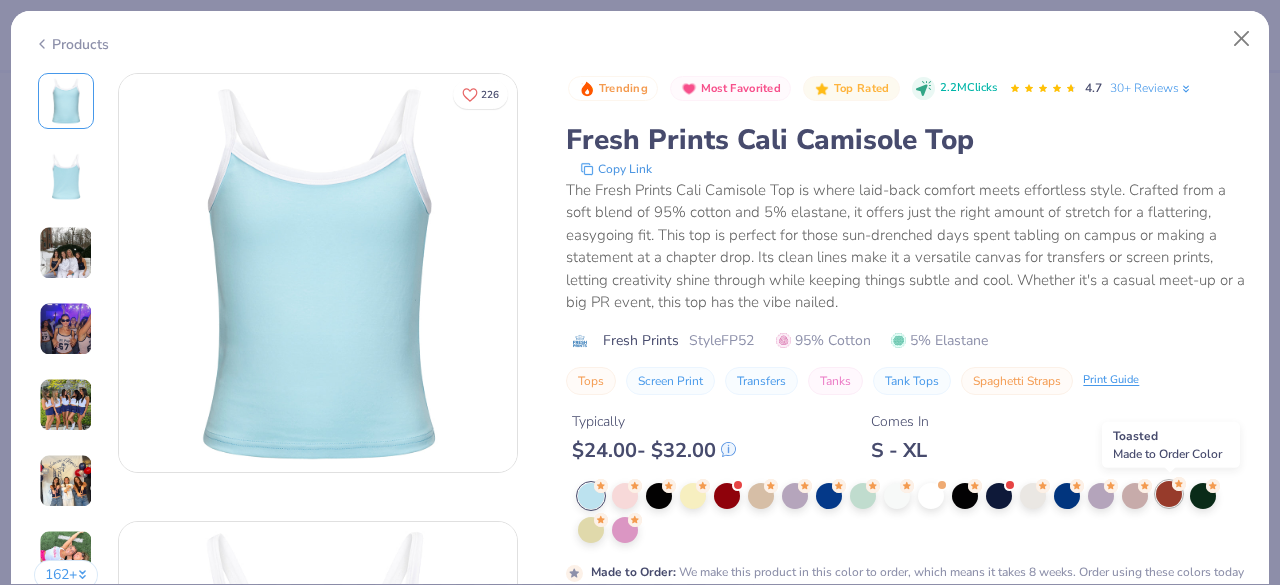 click at bounding box center [1169, 494] 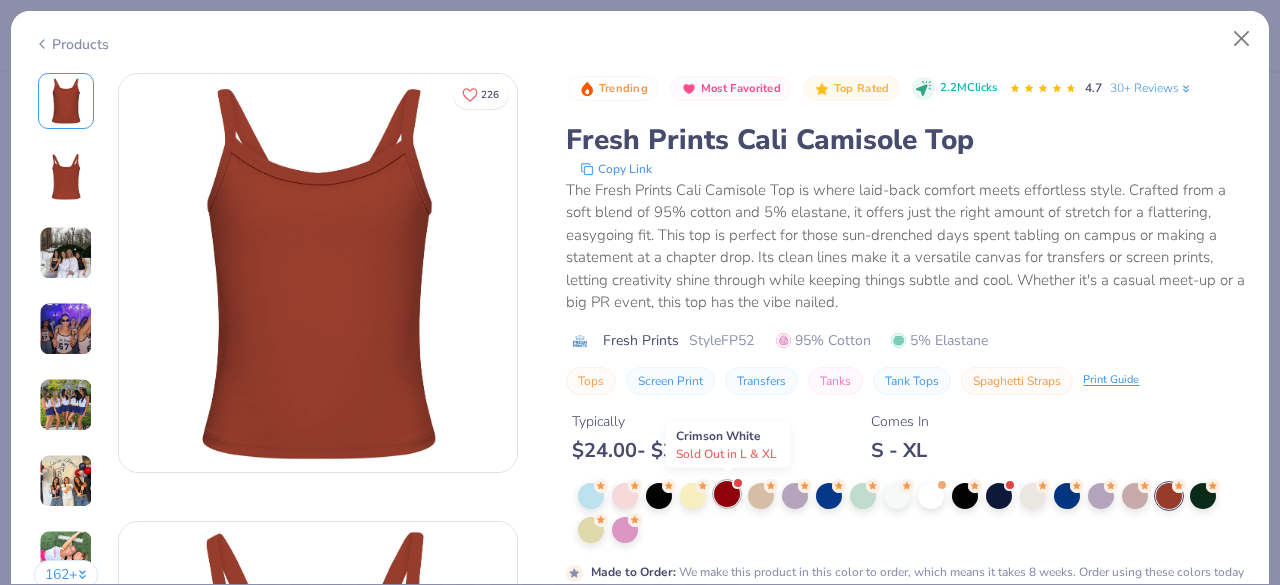 click at bounding box center (727, 494) 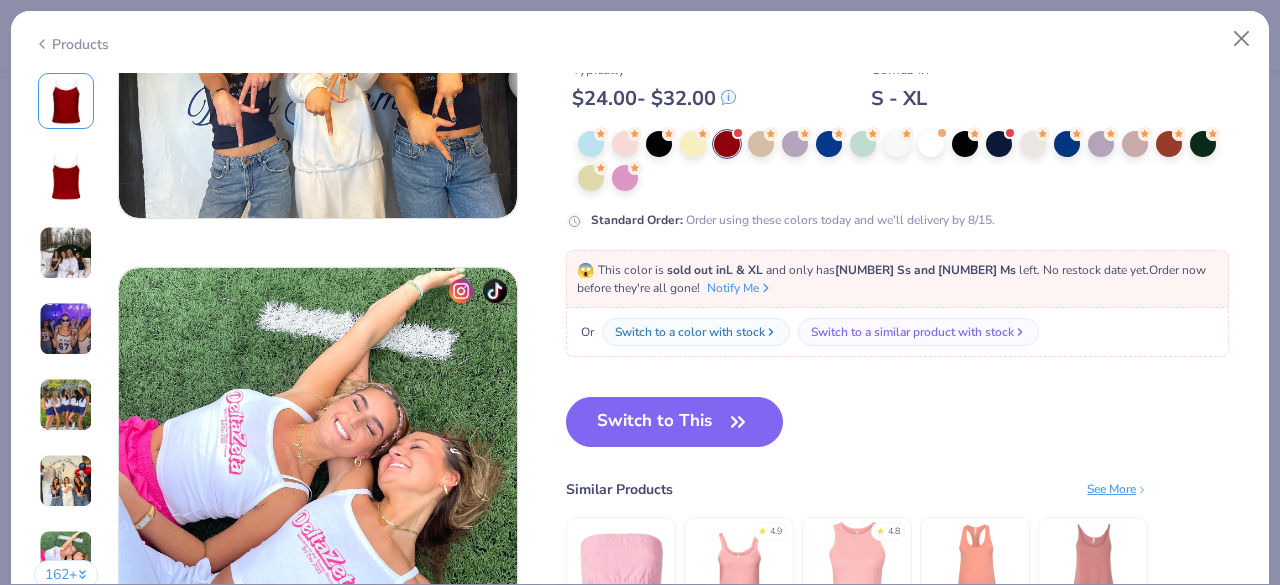 scroll, scrollTop: 2464, scrollLeft: 0, axis: vertical 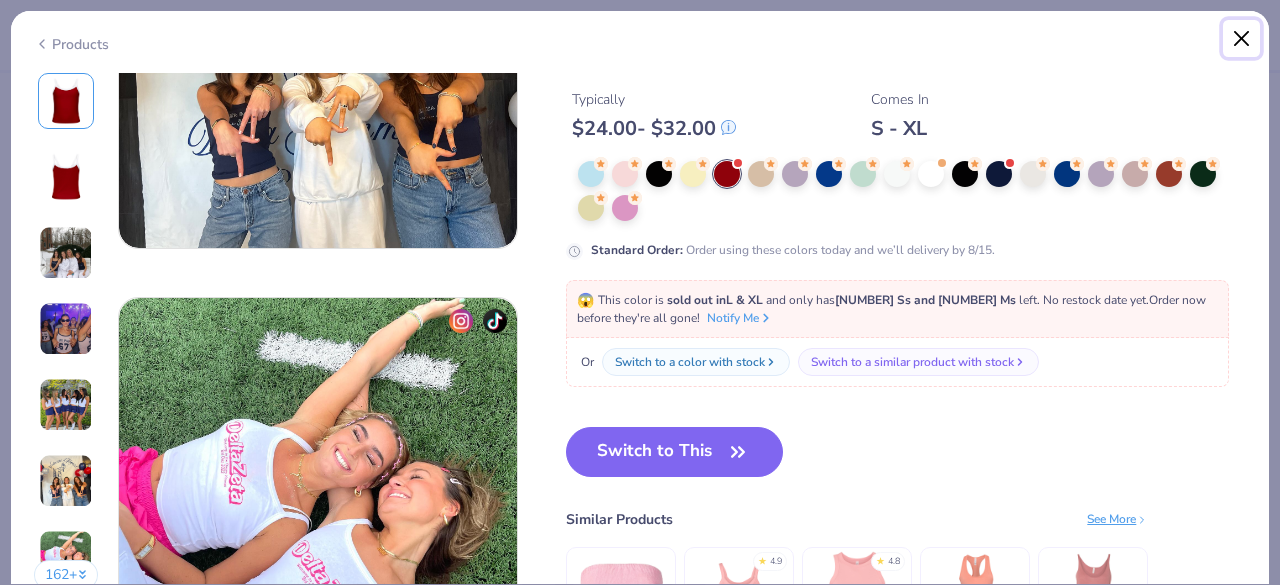 click at bounding box center [1242, 39] 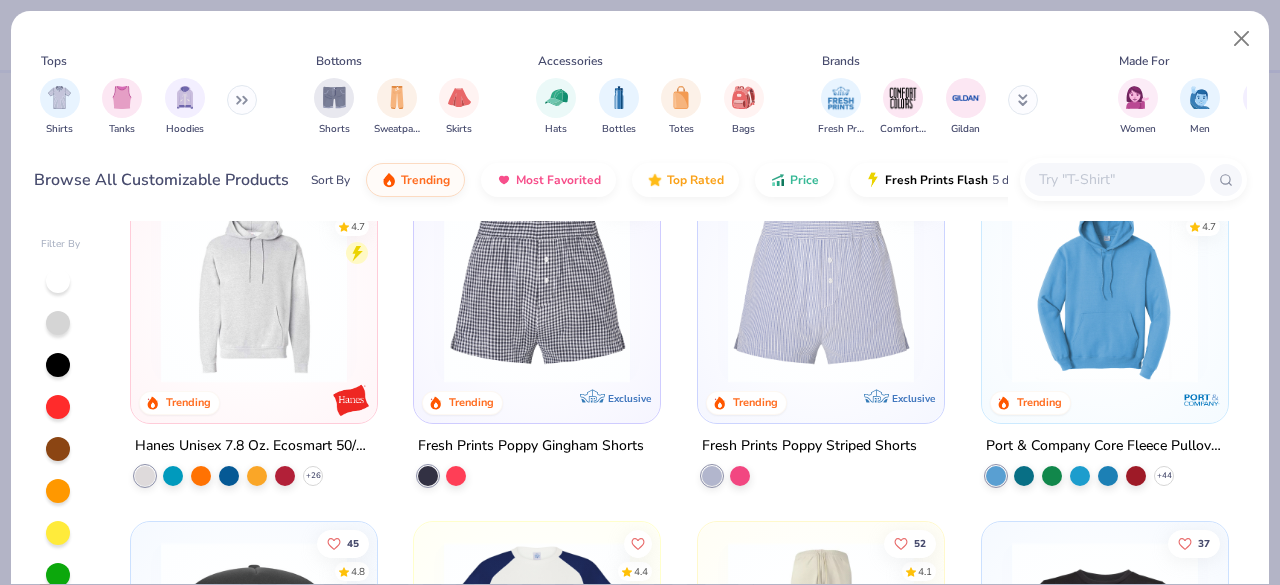 scroll, scrollTop: 4191, scrollLeft: 0, axis: vertical 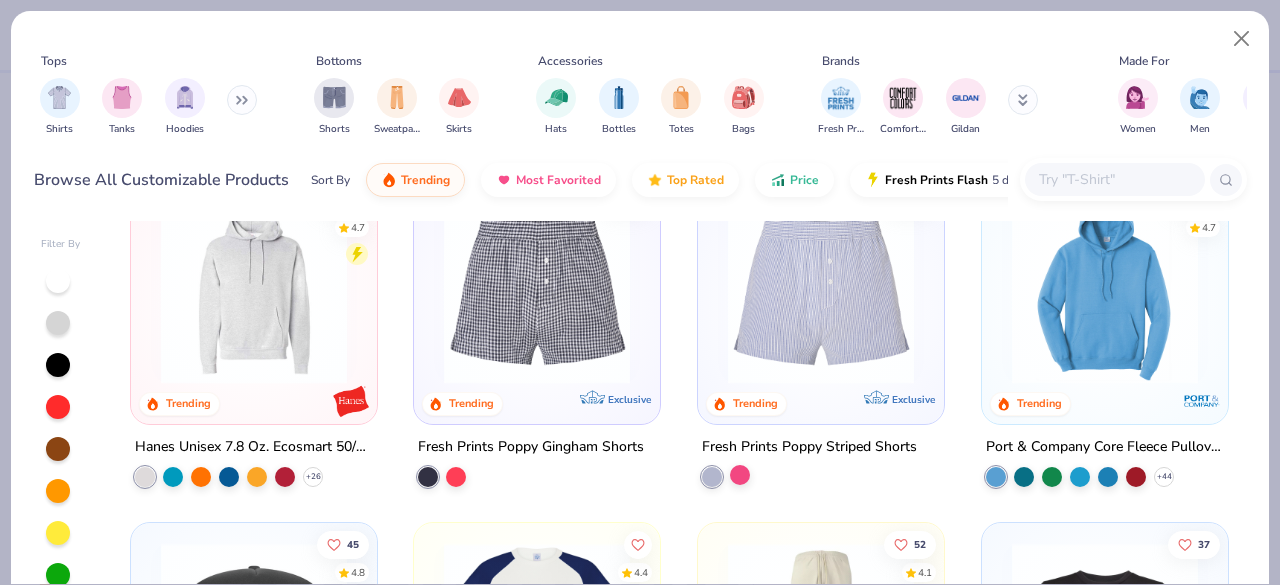 click at bounding box center (740, 475) 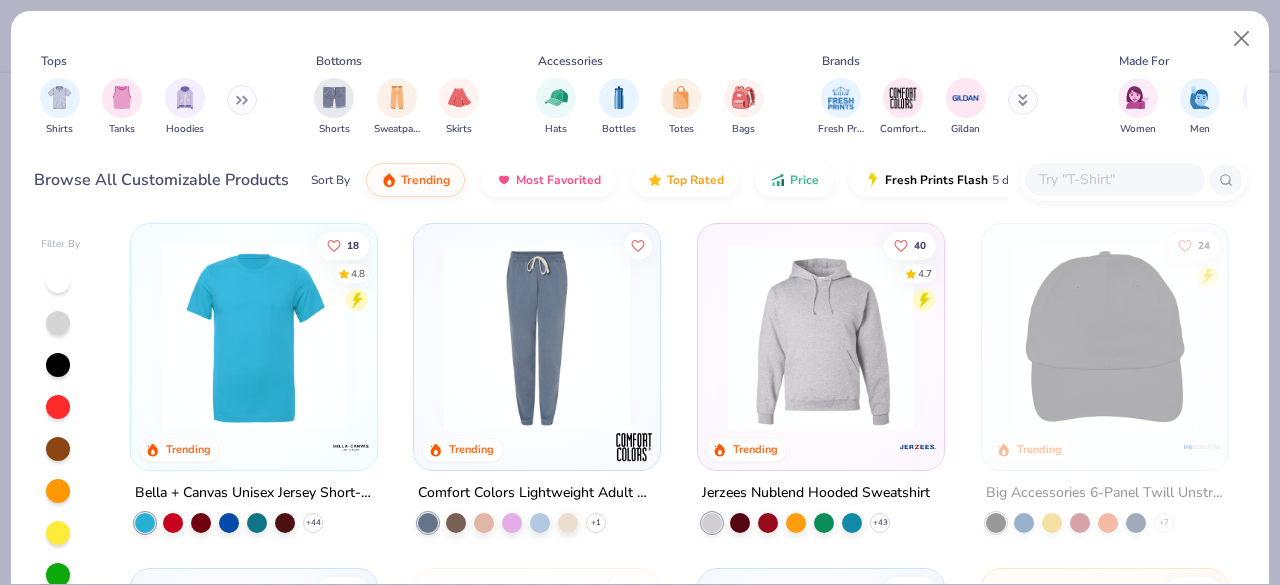 scroll, scrollTop: 5525, scrollLeft: 0, axis: vertical 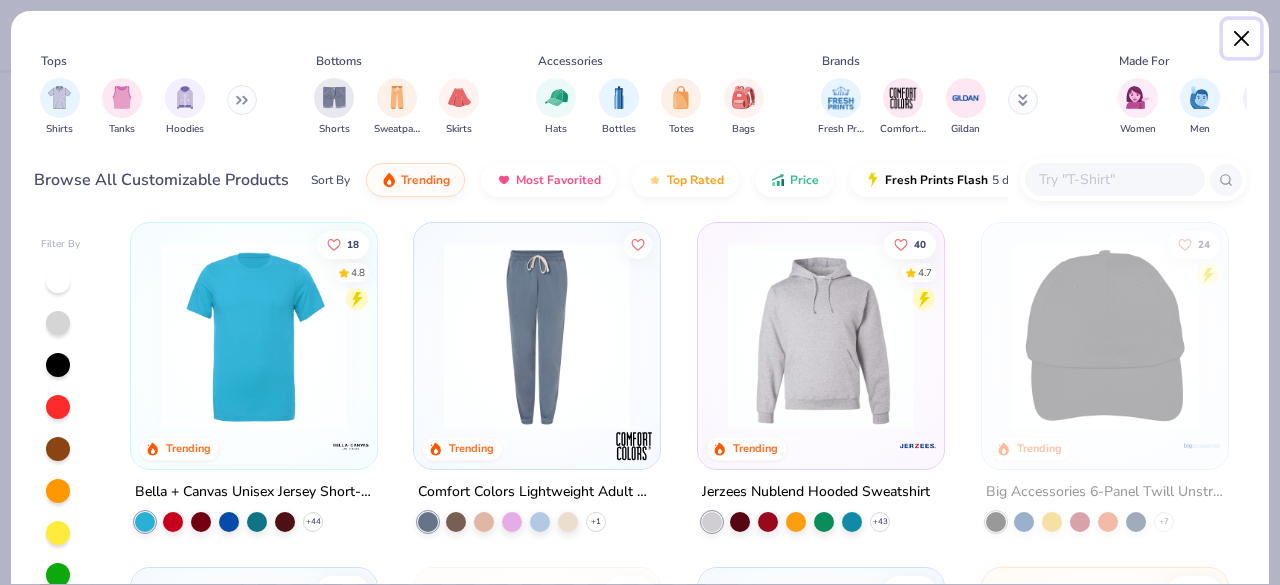 click at bounding box center [1242, 39] 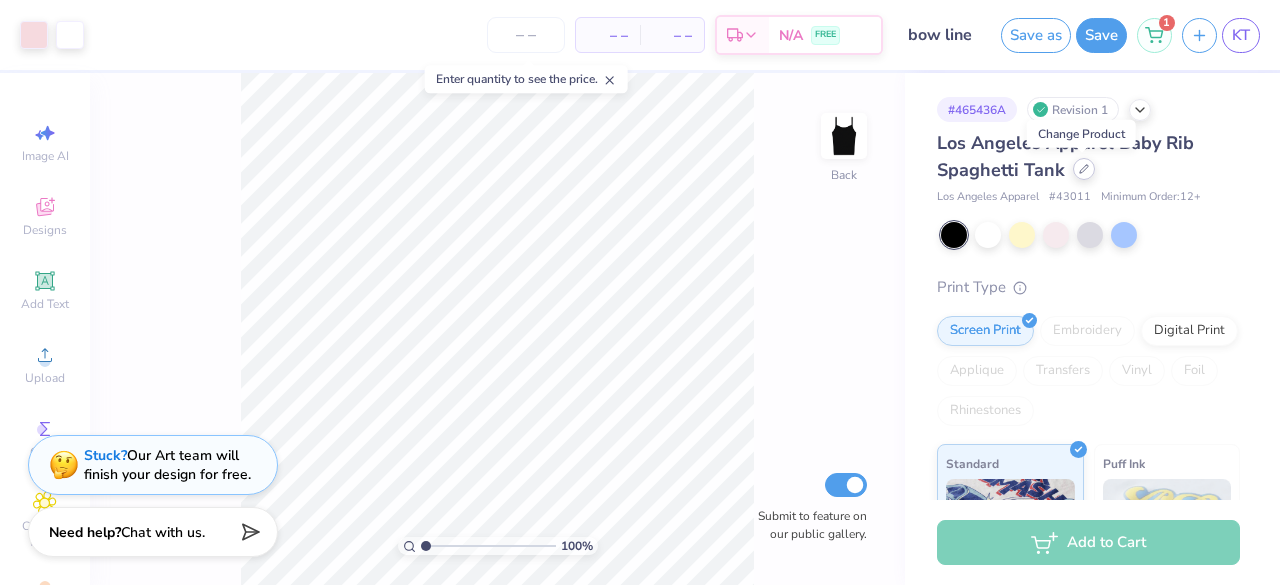 click 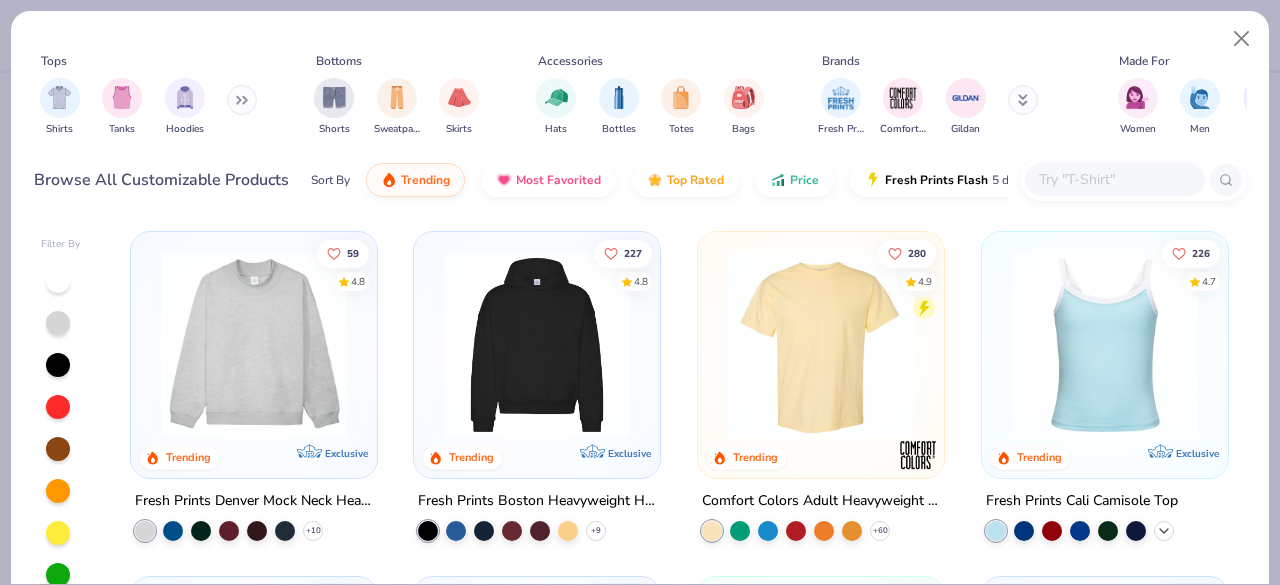 click 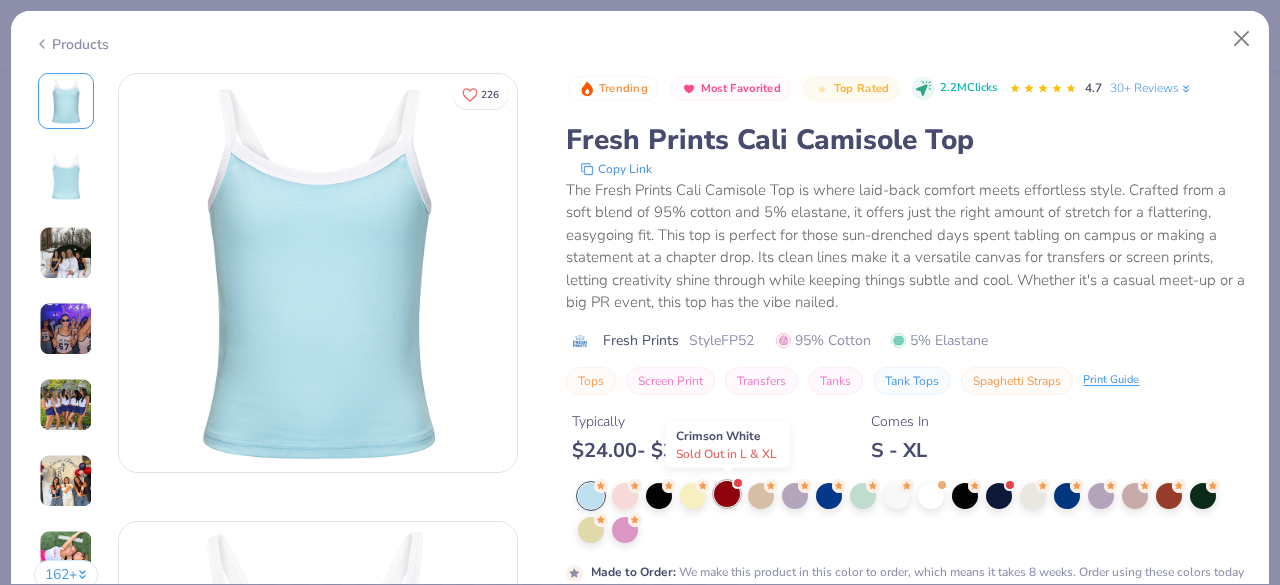 click at bounding box center [727, 494] 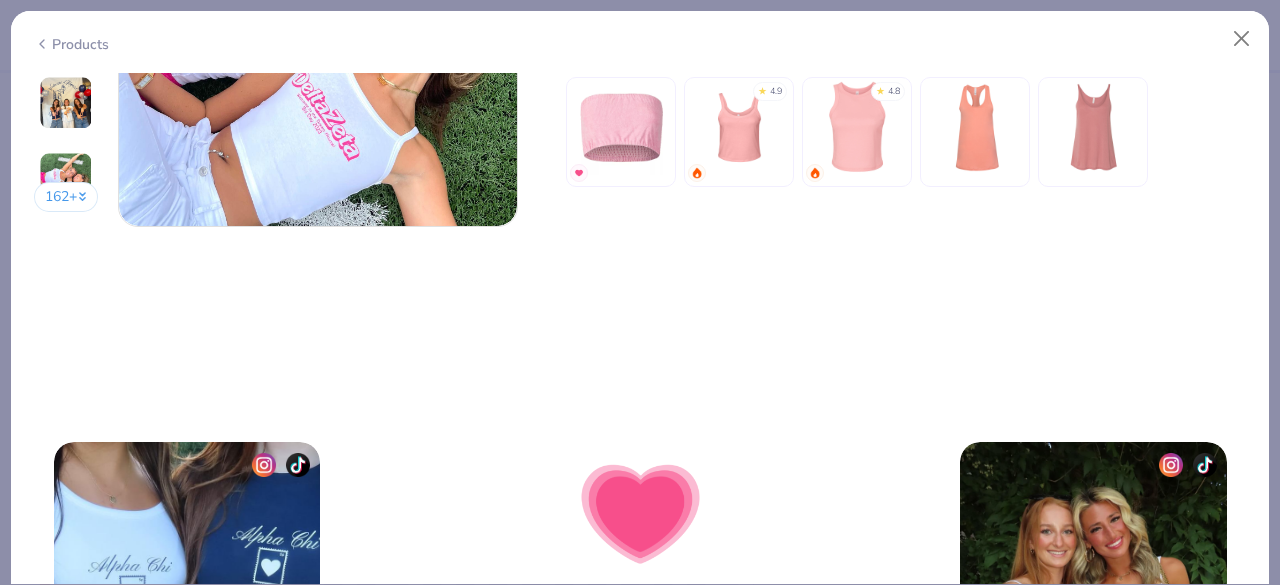 scroll, scrollTop: 2579, scrollLeft: 0, axis: vertical 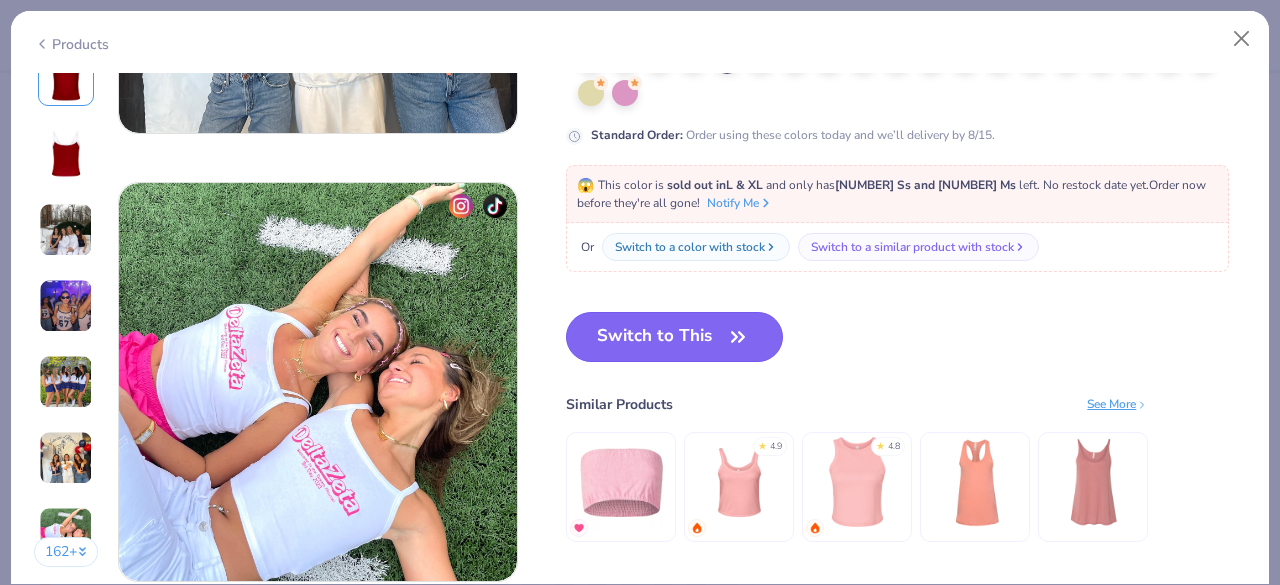 click on "Switch to This" at bounding box center [674, 337] 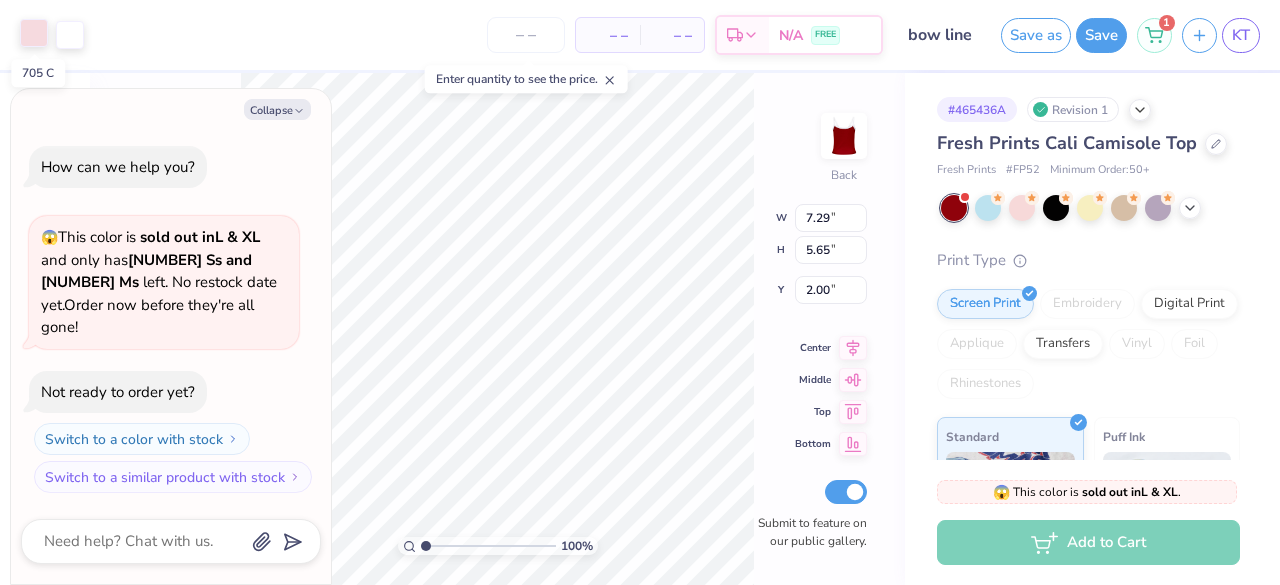 click at bounding box center (34, 33) 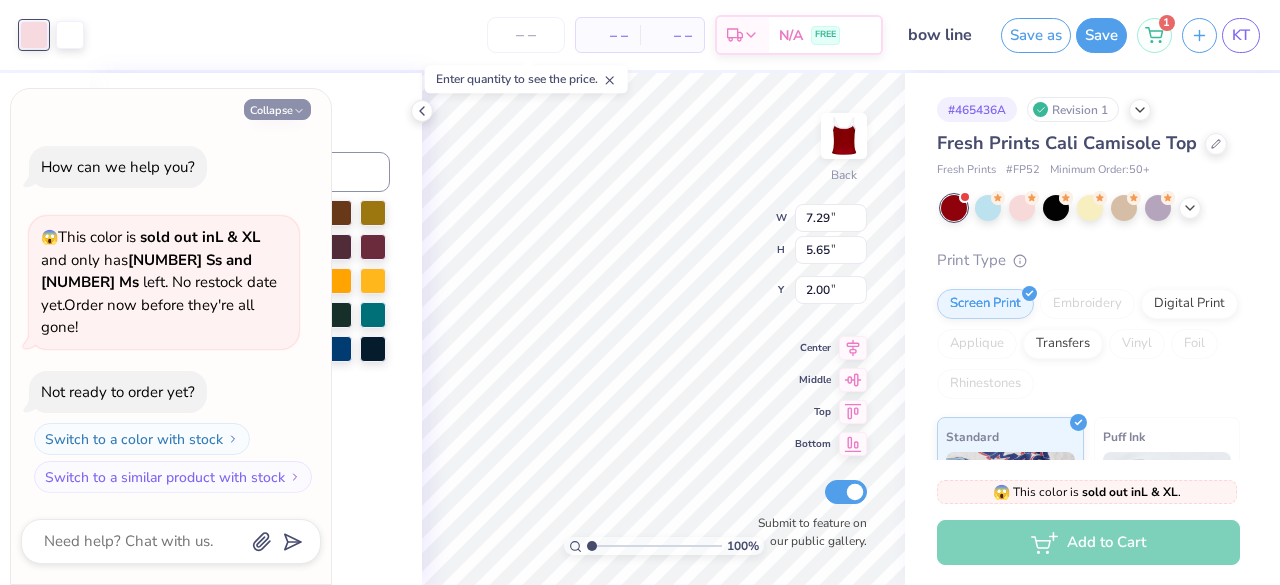 click on "Collapse" at bounding box center [277, 109] 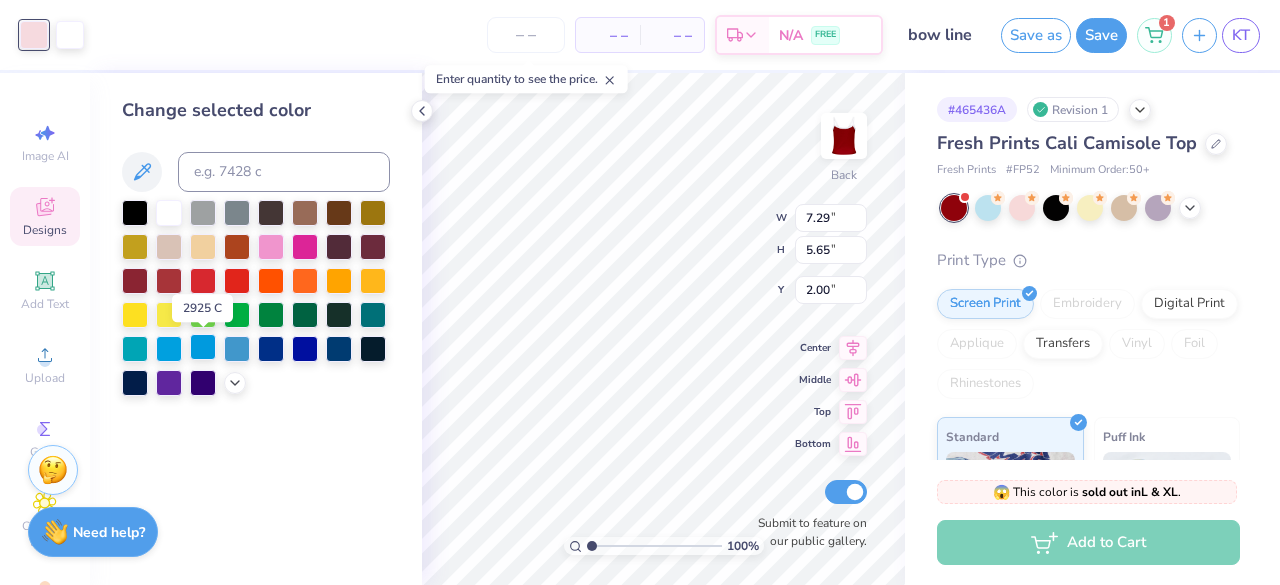 click at bounding box center [203, 347] 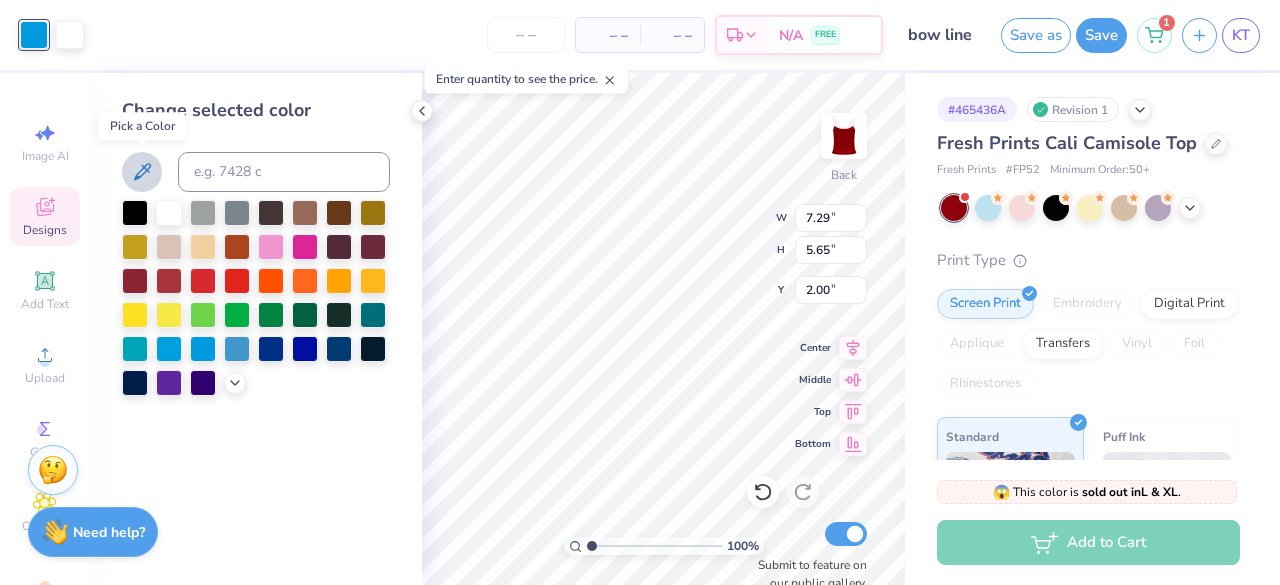 click 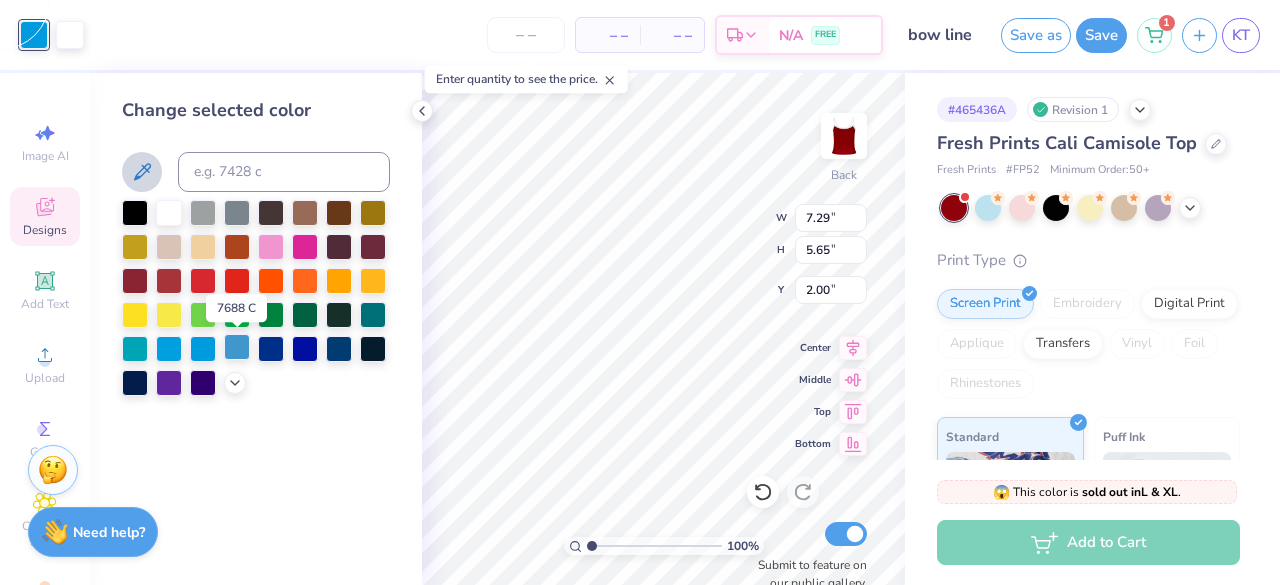 click at bounding box center (237, 347) 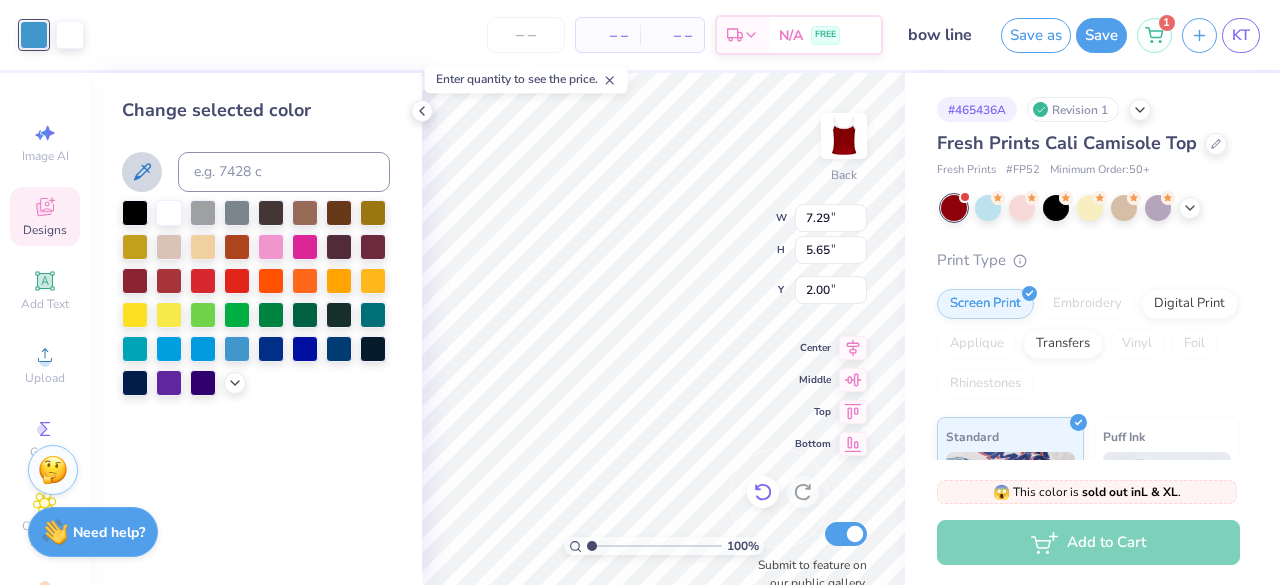 click 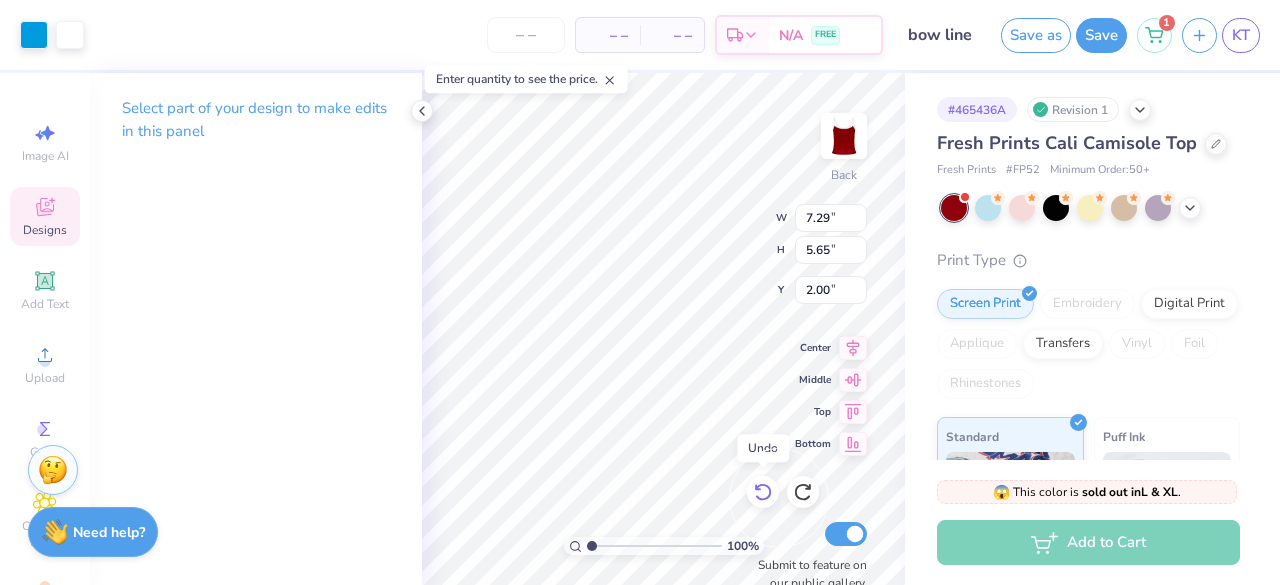 click 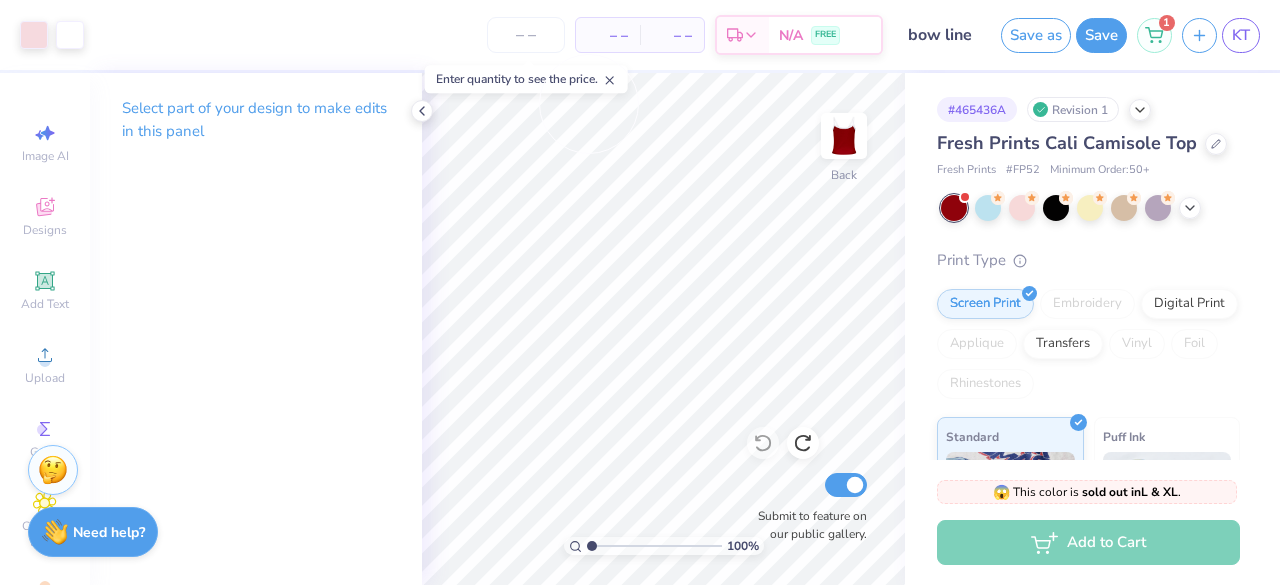 click 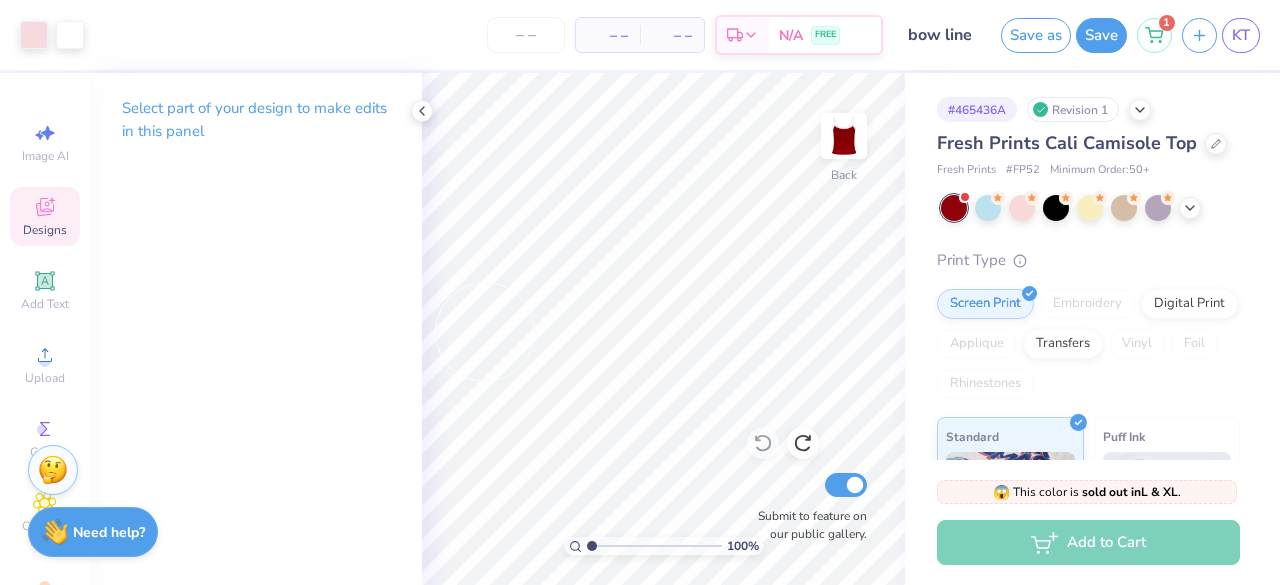 click 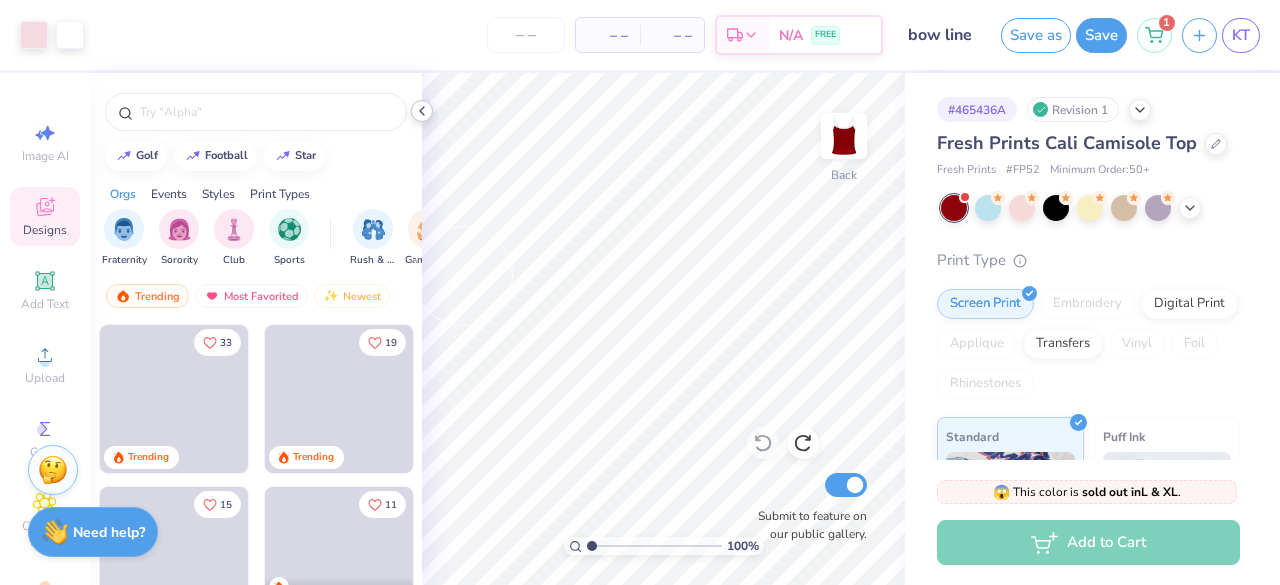 click 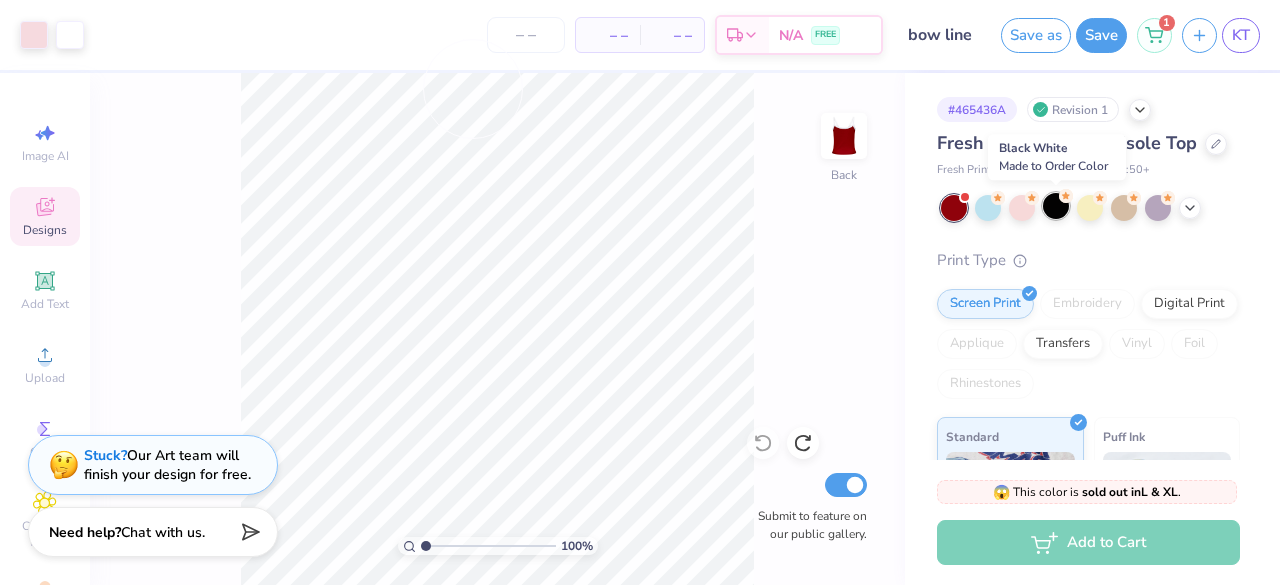 click at bounding box center (1056, 206) 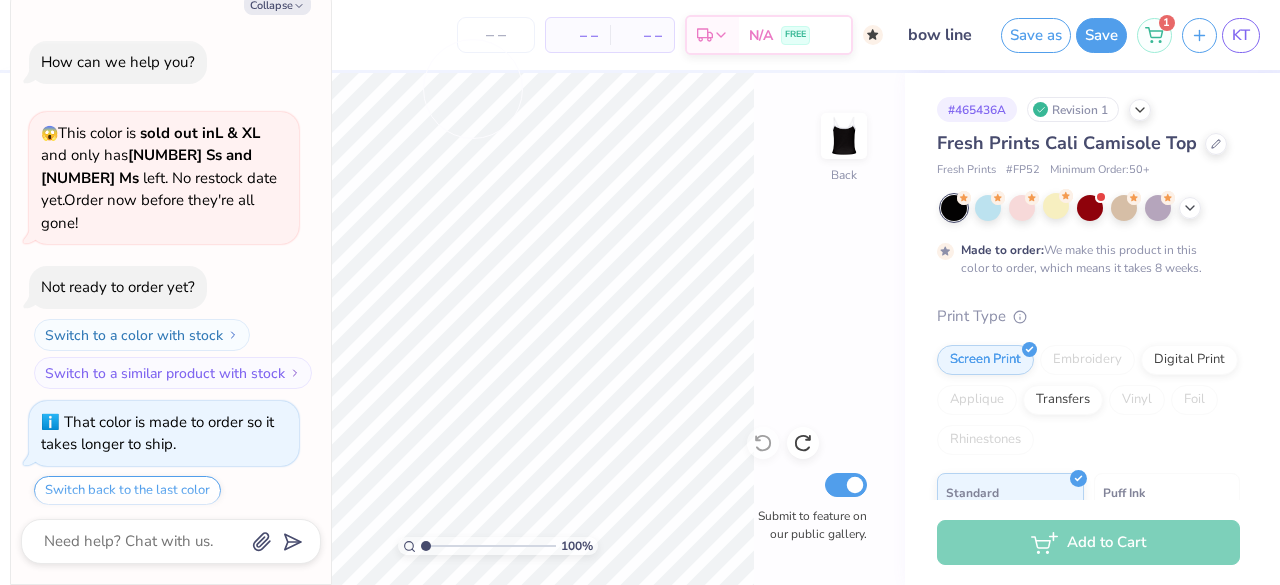 scroll, scrollTop: 37, scrollLeft: 0, axis: vertical 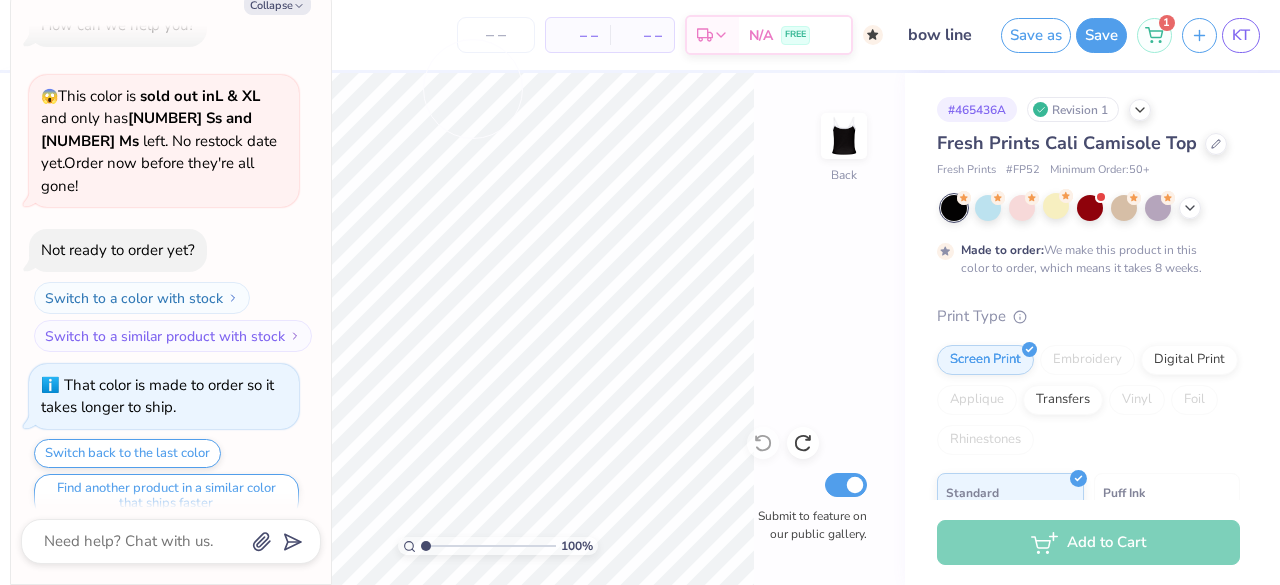type on "x" 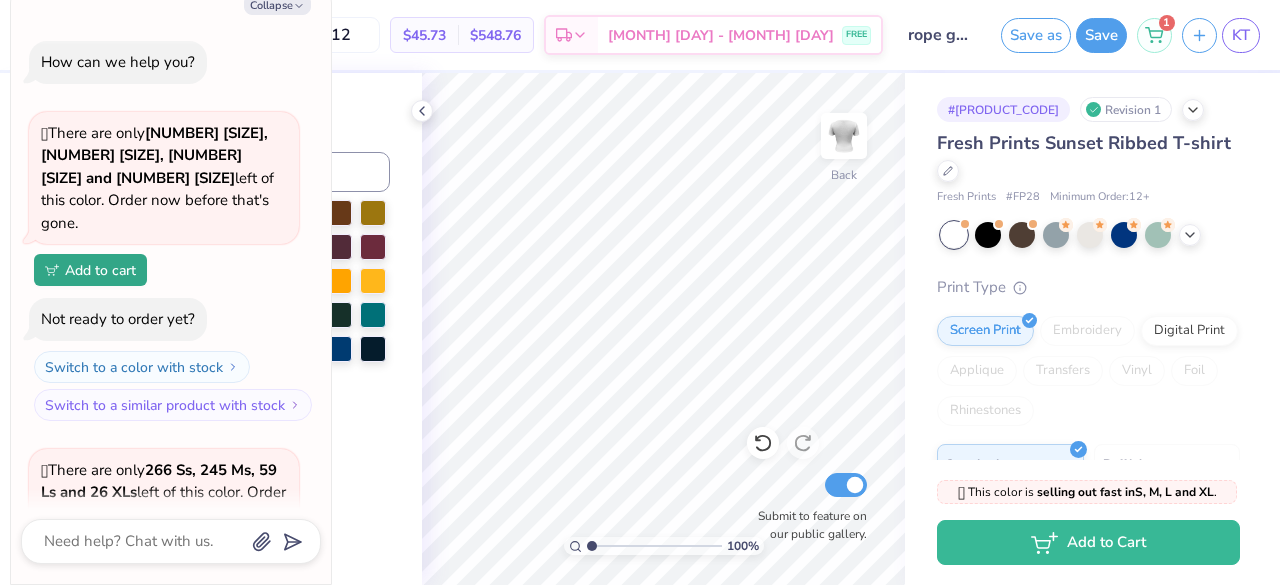 scroll, scrollTop: 0, scrollLeft: 0, axis: both 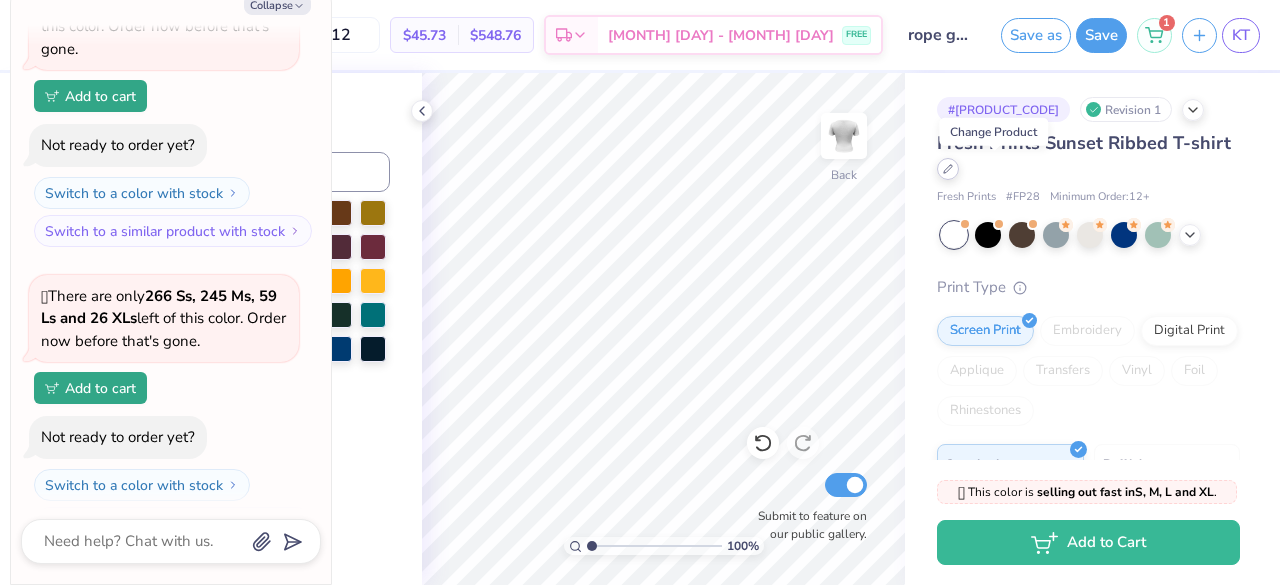 click 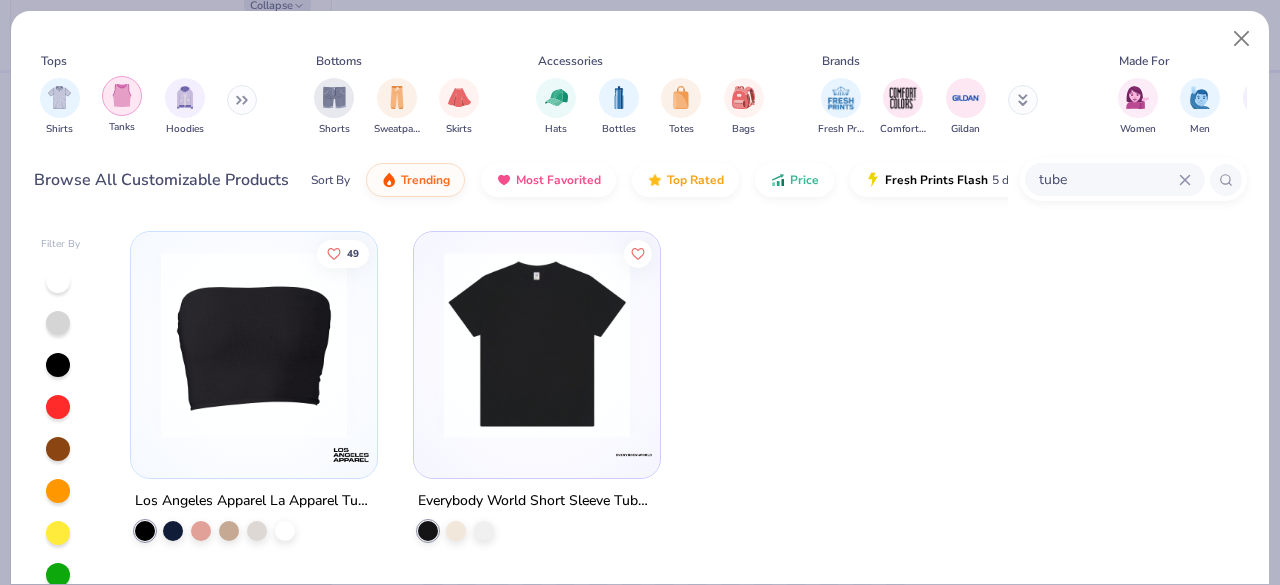click at bounding box center (122, 96) 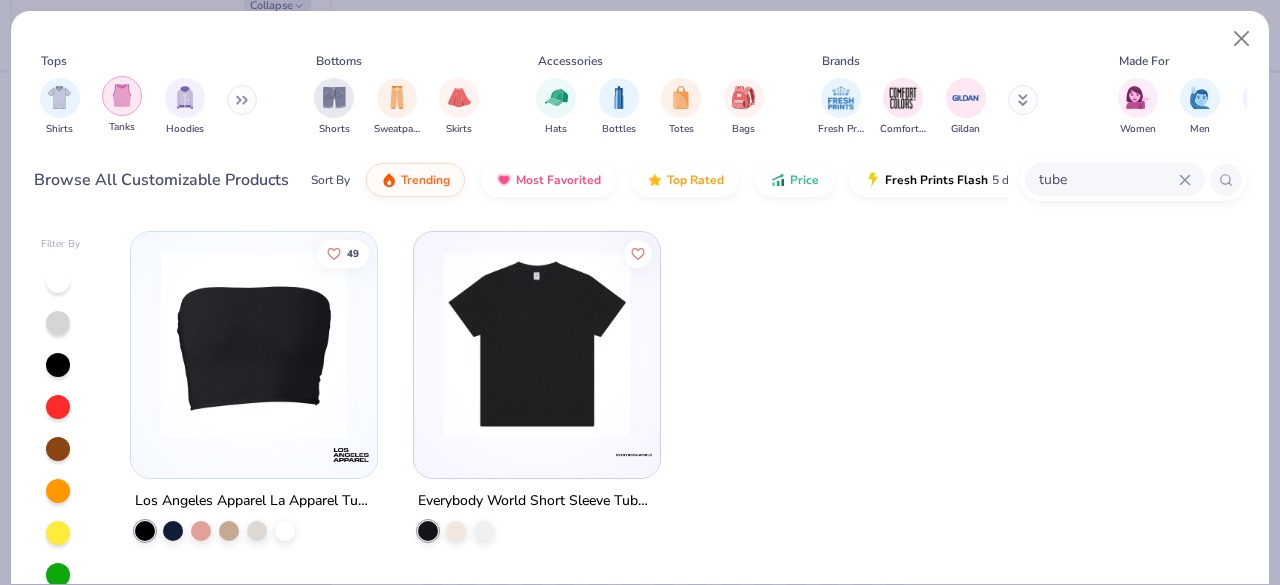 type on "x" 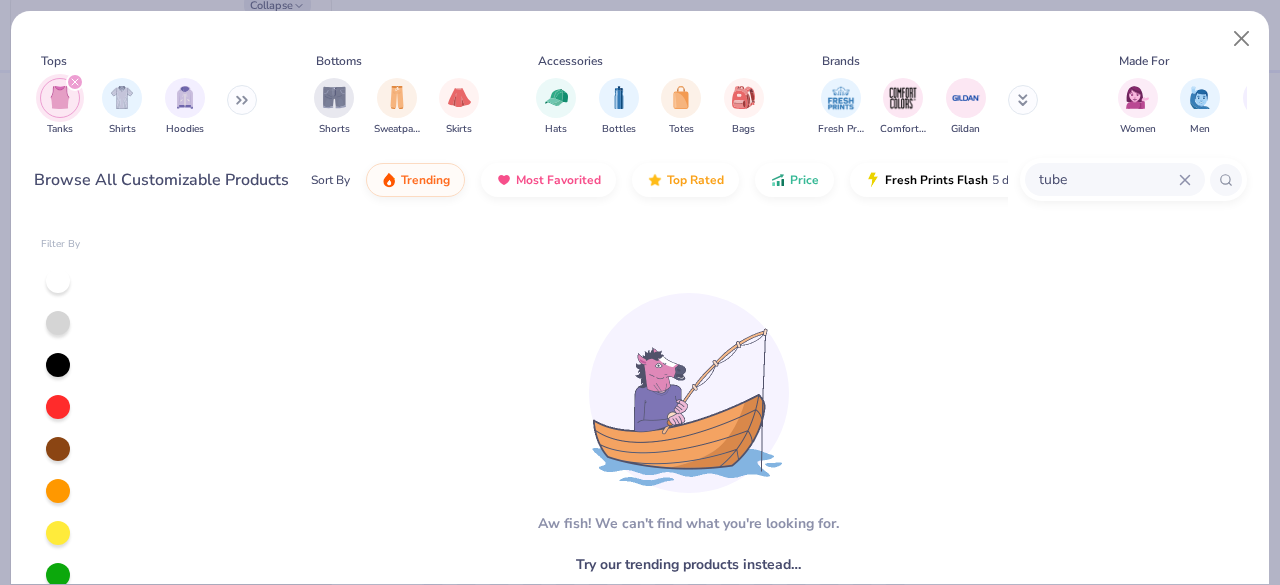 click on "tube" at bounding box center [1115, 179] 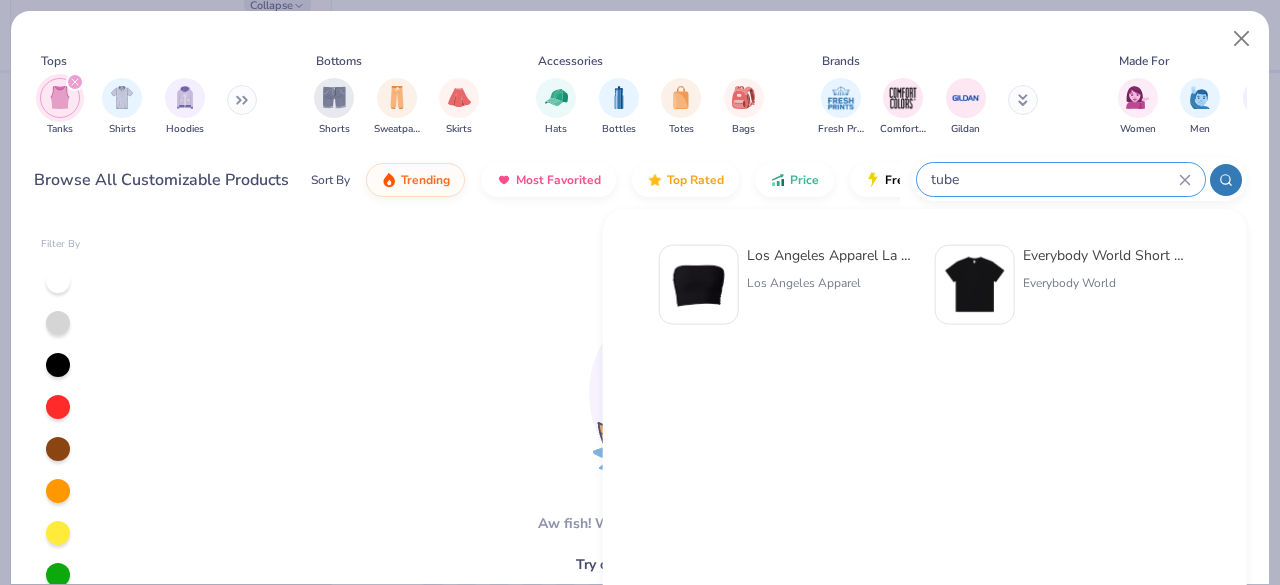 click 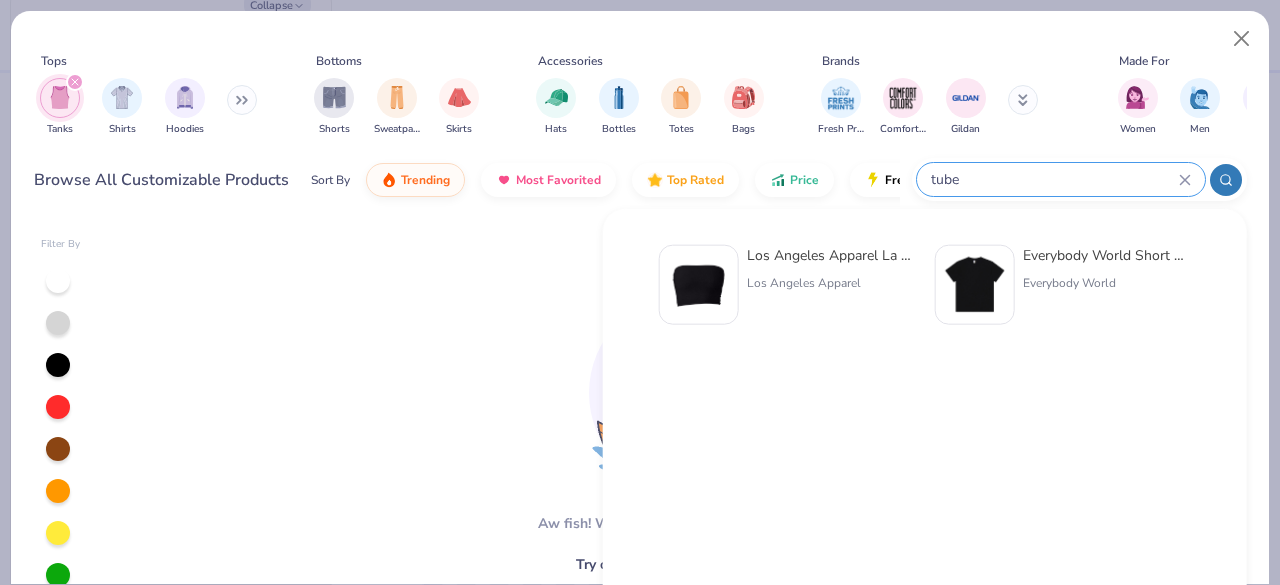 type 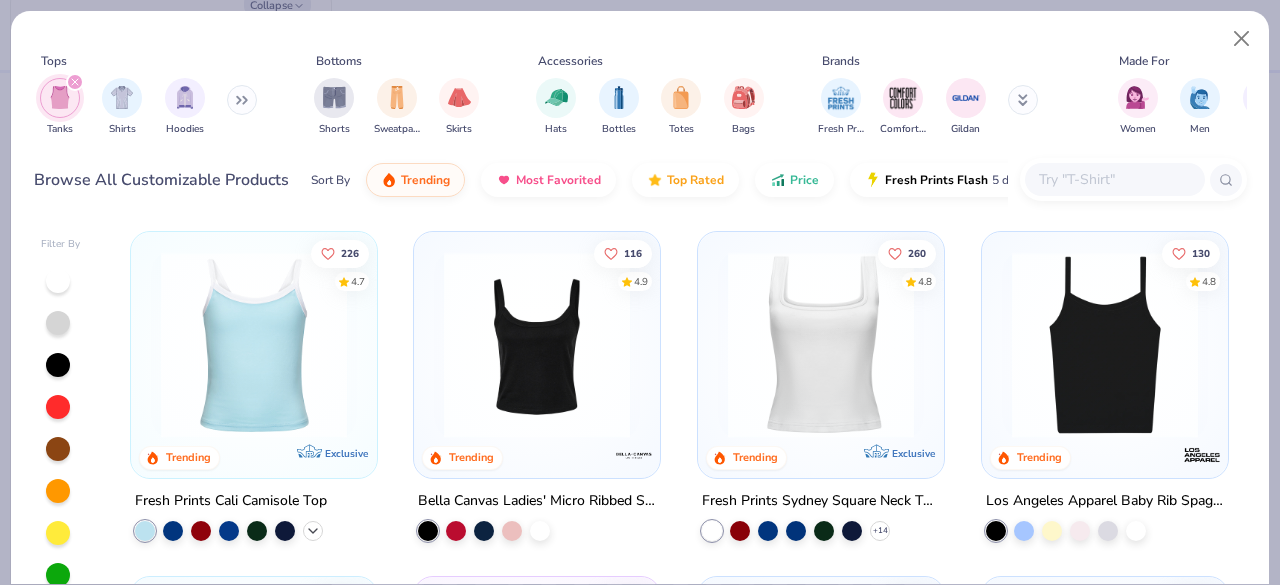 click 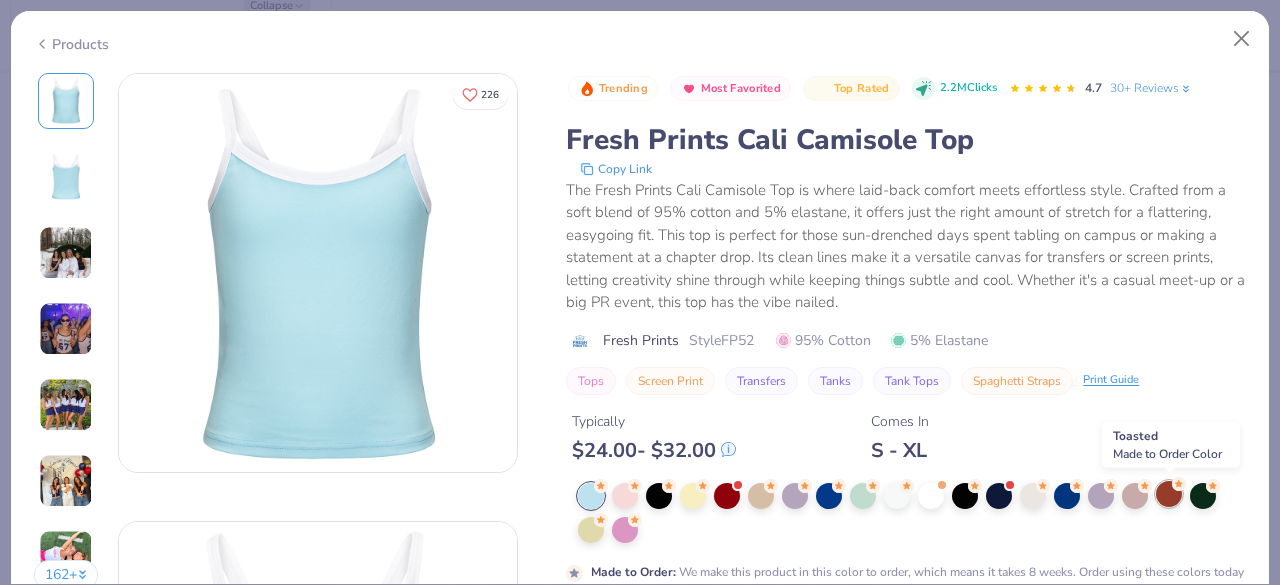 click at bounding box center (1169, 494) 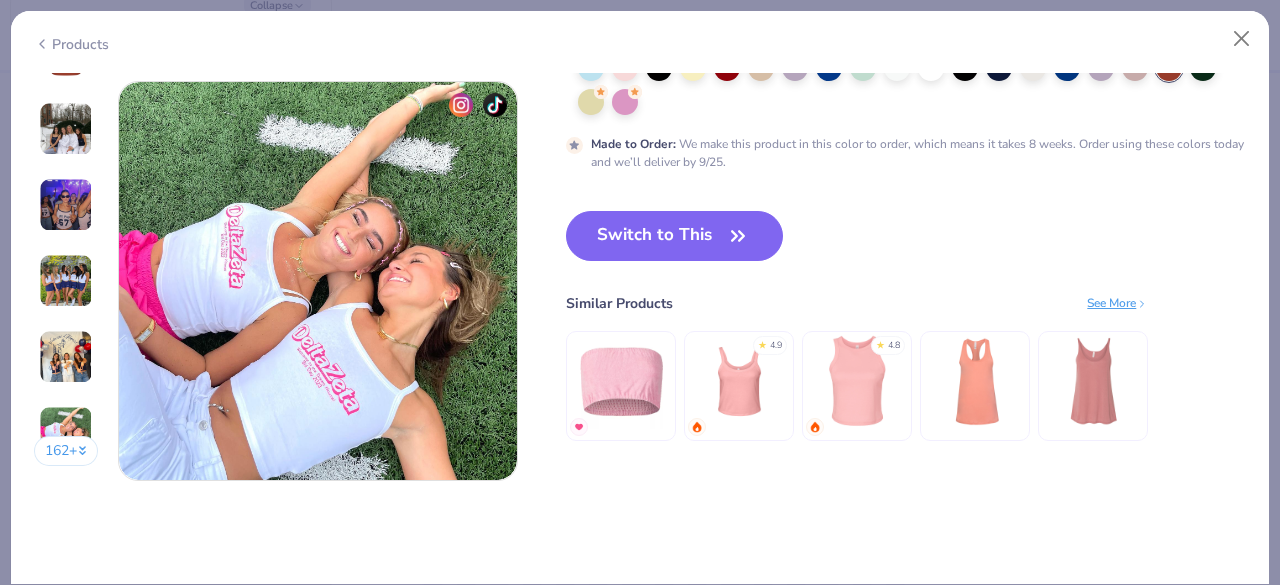 scroll, scrollTop: 2558, scrollLeft: 0, axis: vertical 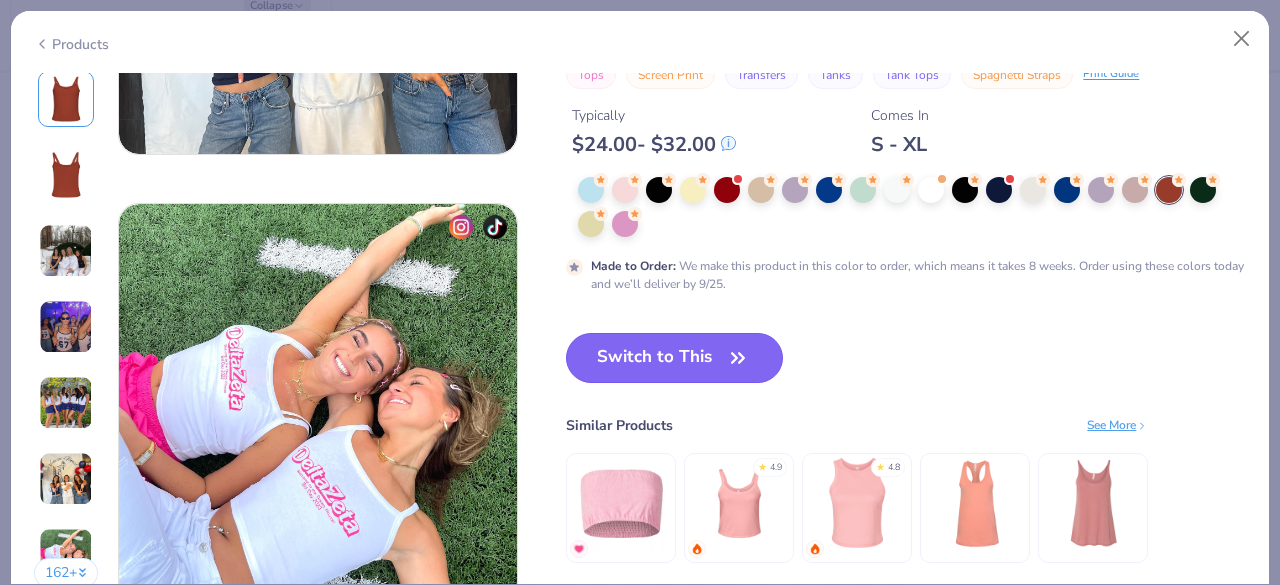 click on "Switch to This" at bounding box center (674, 358) 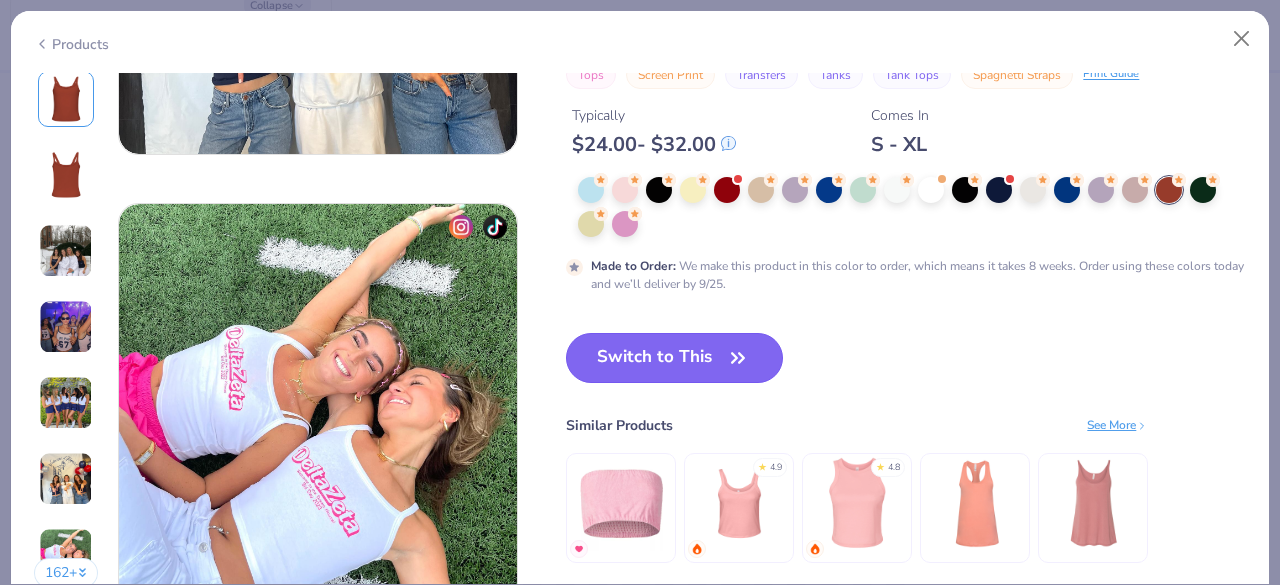type on "x" 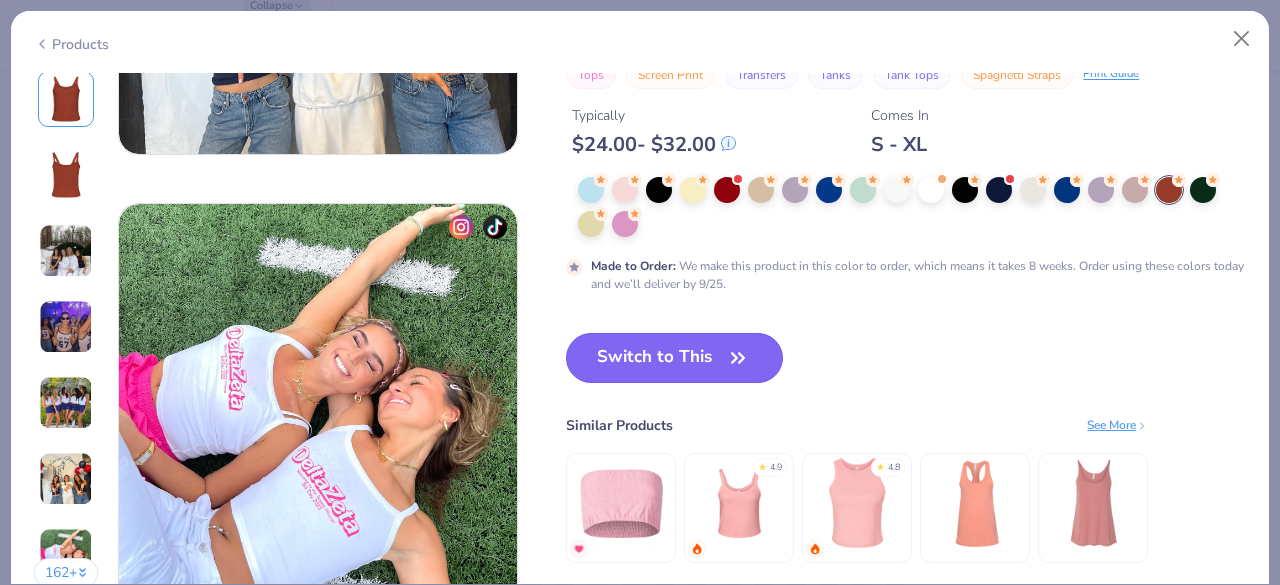 type on "50" 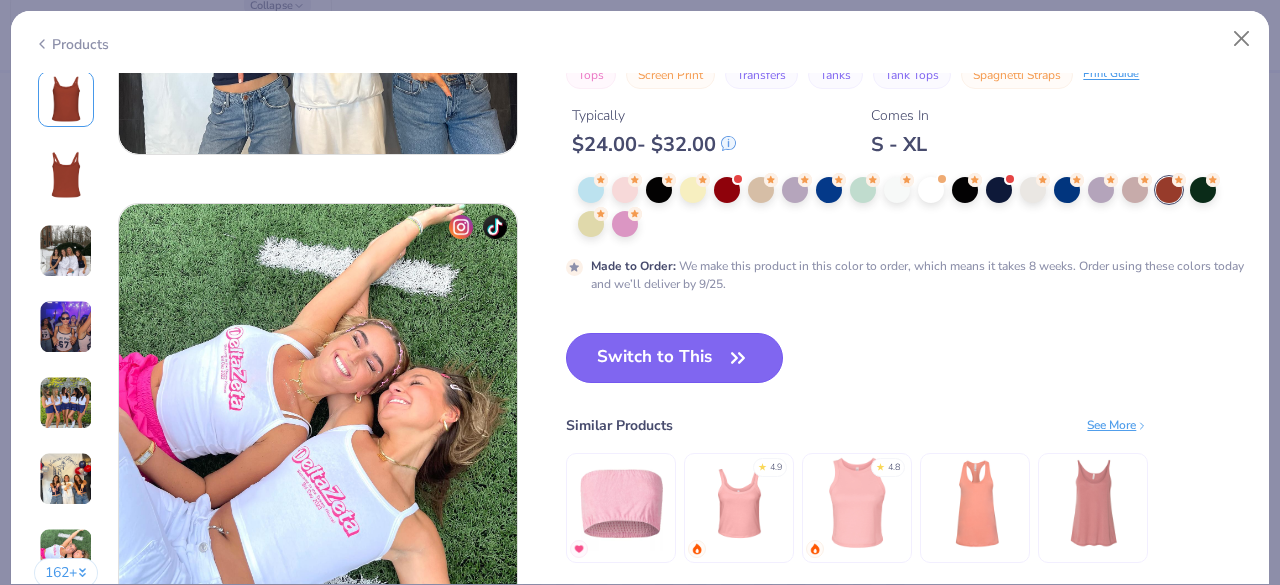scroll, scrollTop: 338, scrollLeft: 0, axis: vertical 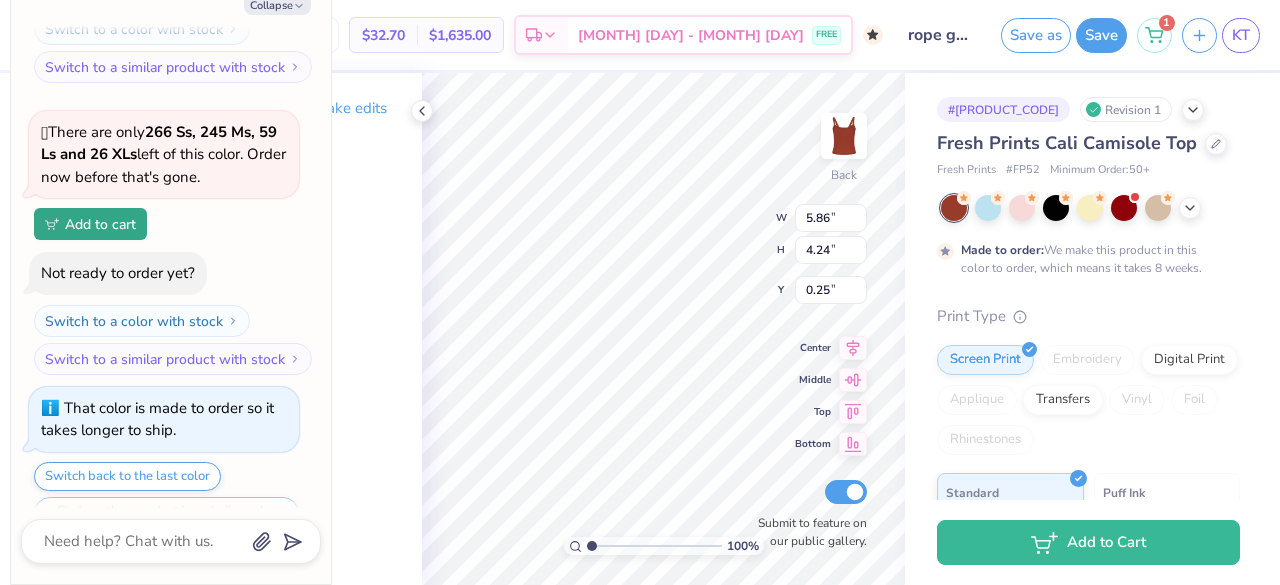 type on "x" 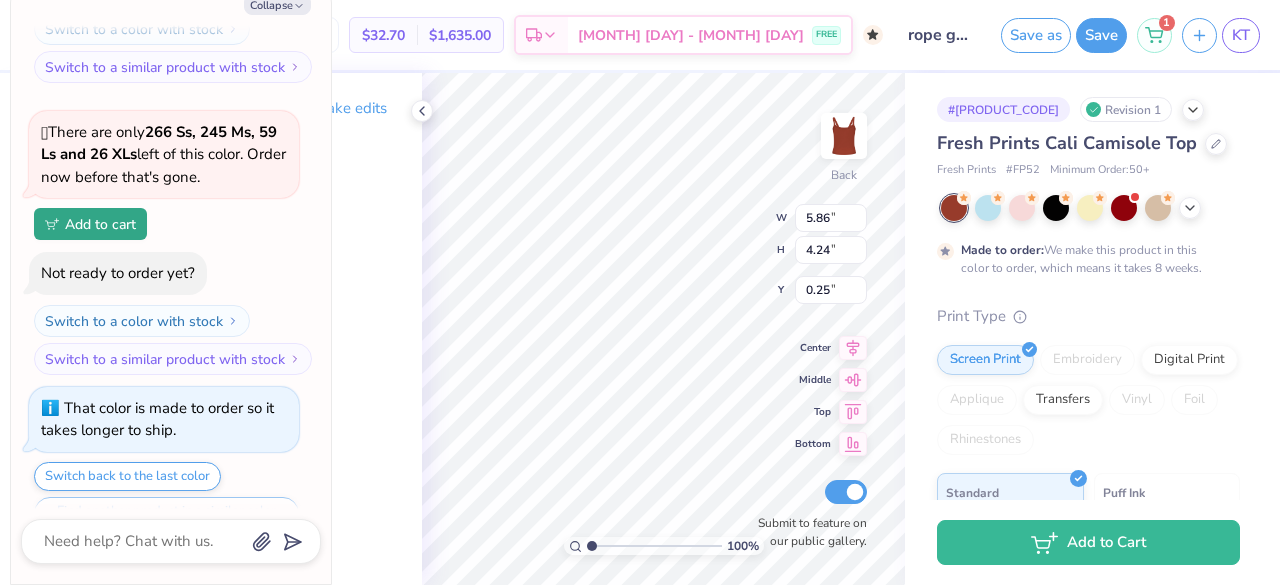 type on "1.26" 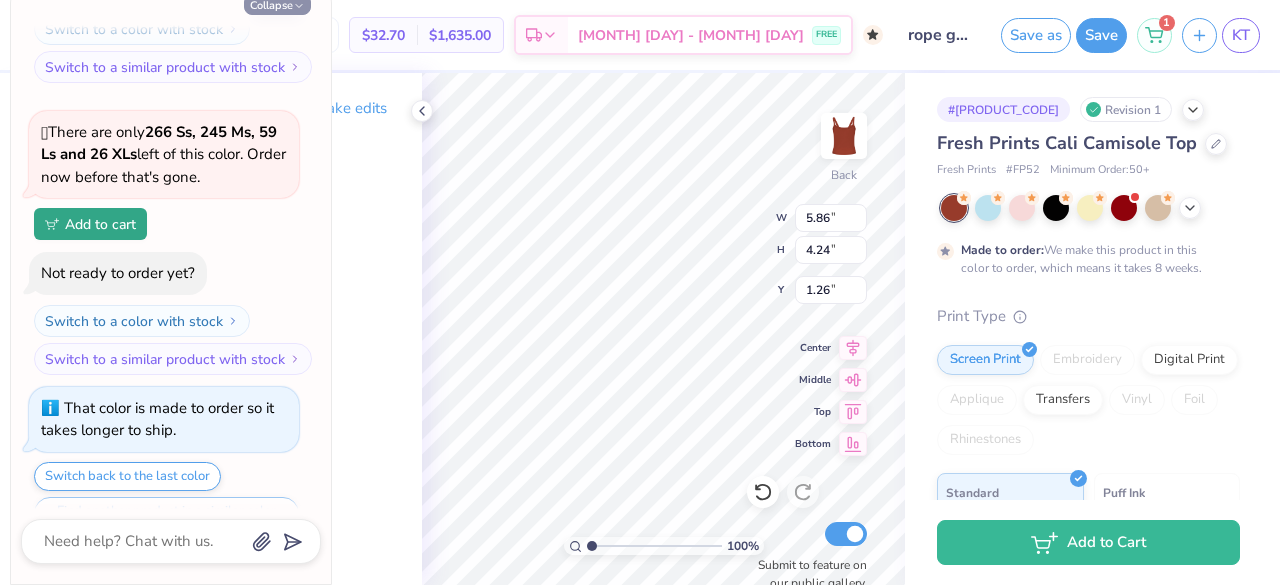 click on "Collapse" at bounding box center [277, 4] 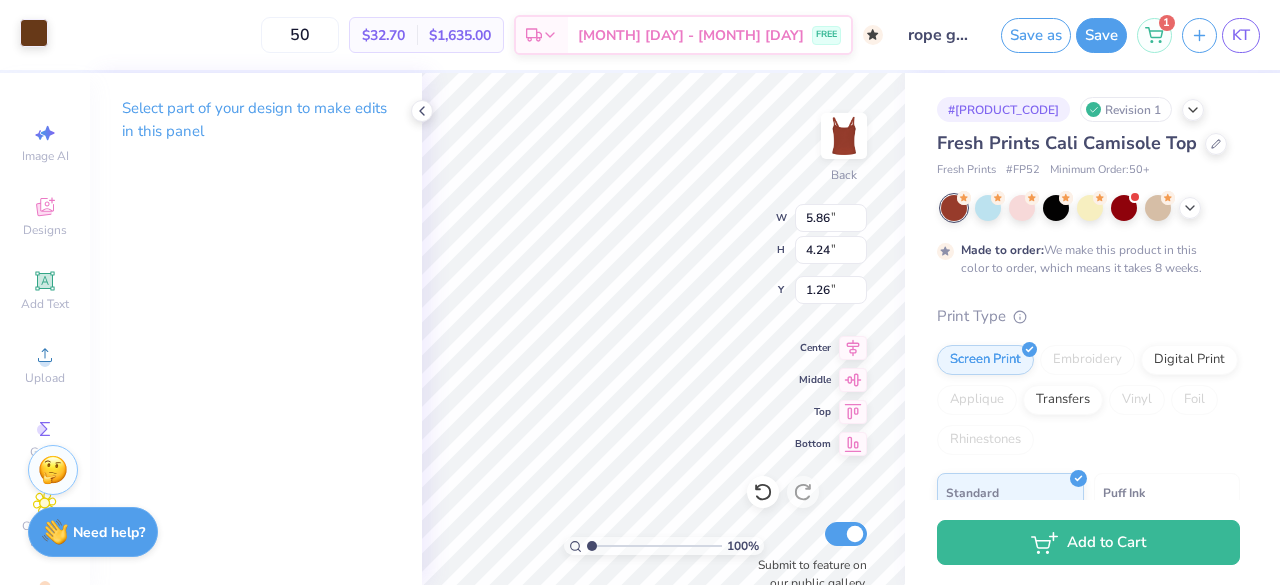 click at bounding box center [34, 33] 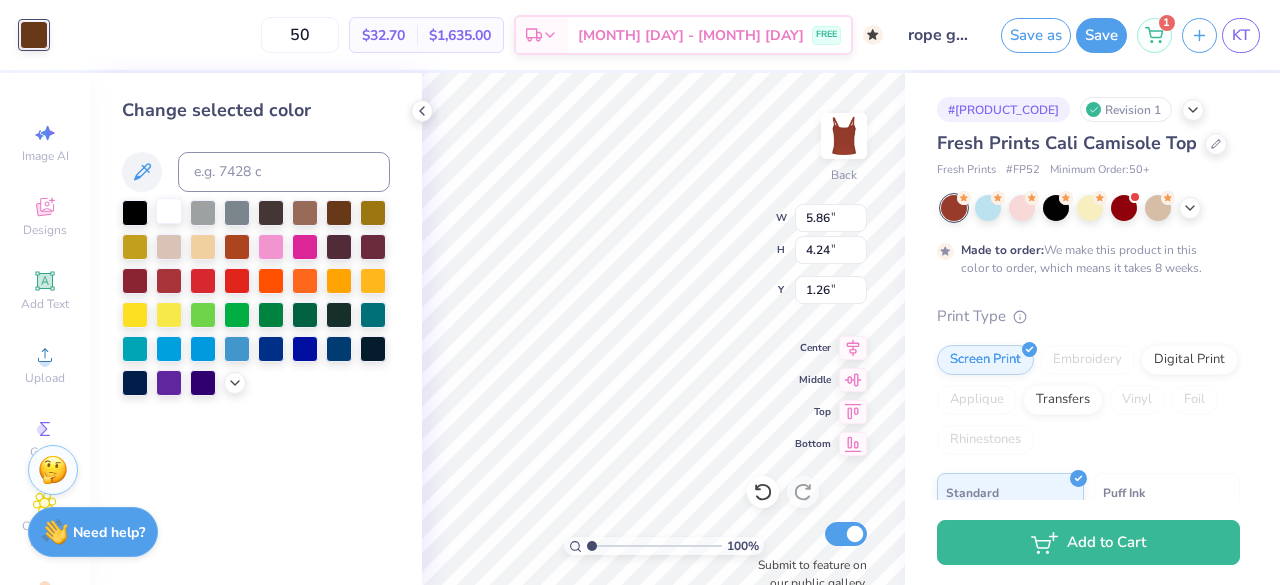 click at bounding box center (169, 211) 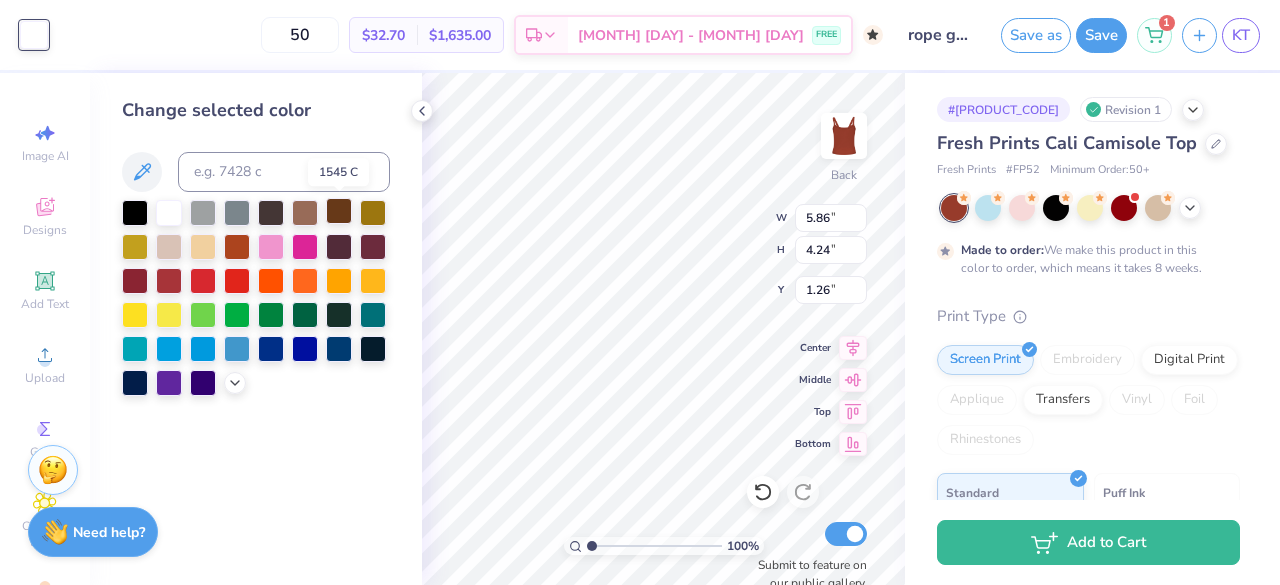 click at bounding box center (339, 211) 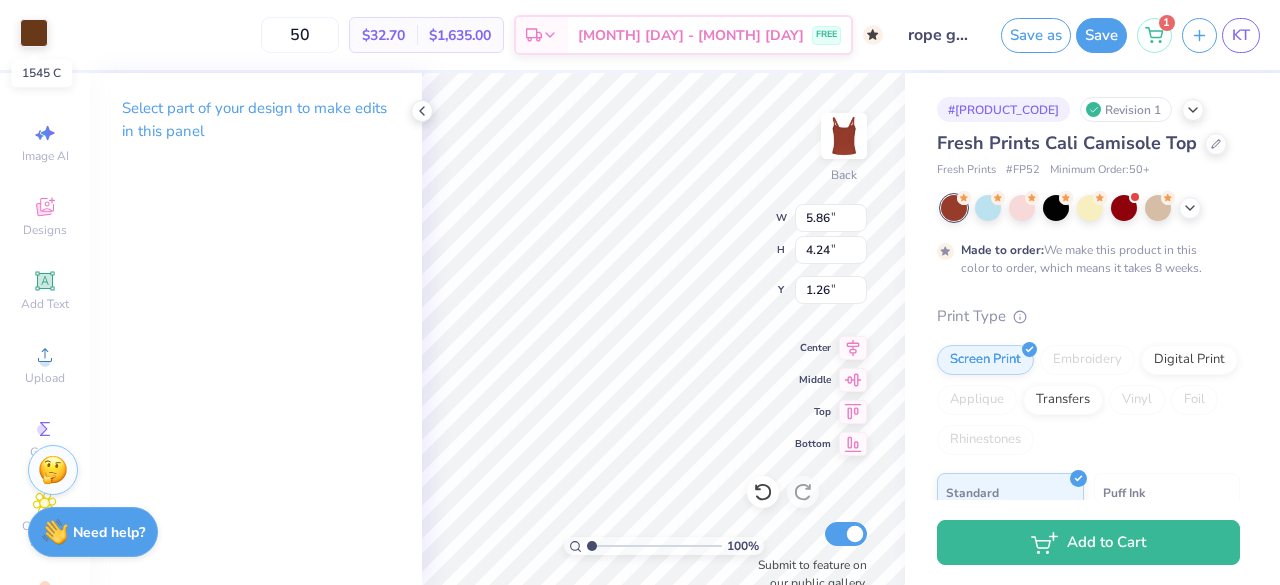 click at bounding box center [34, 33] 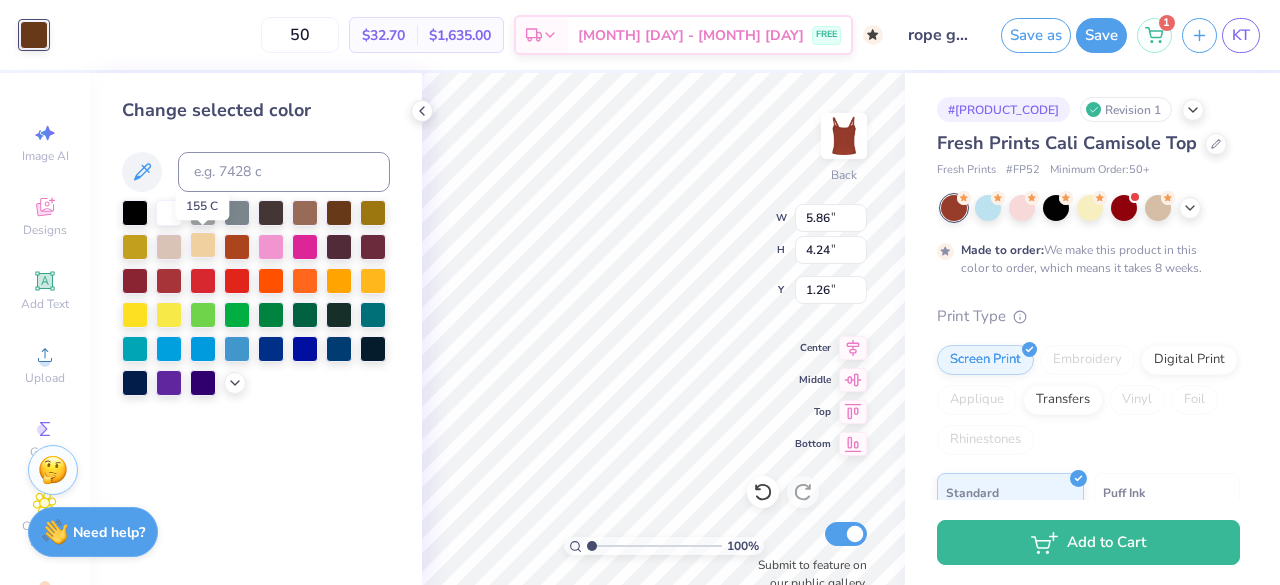 click at bounding box center (203, 245) 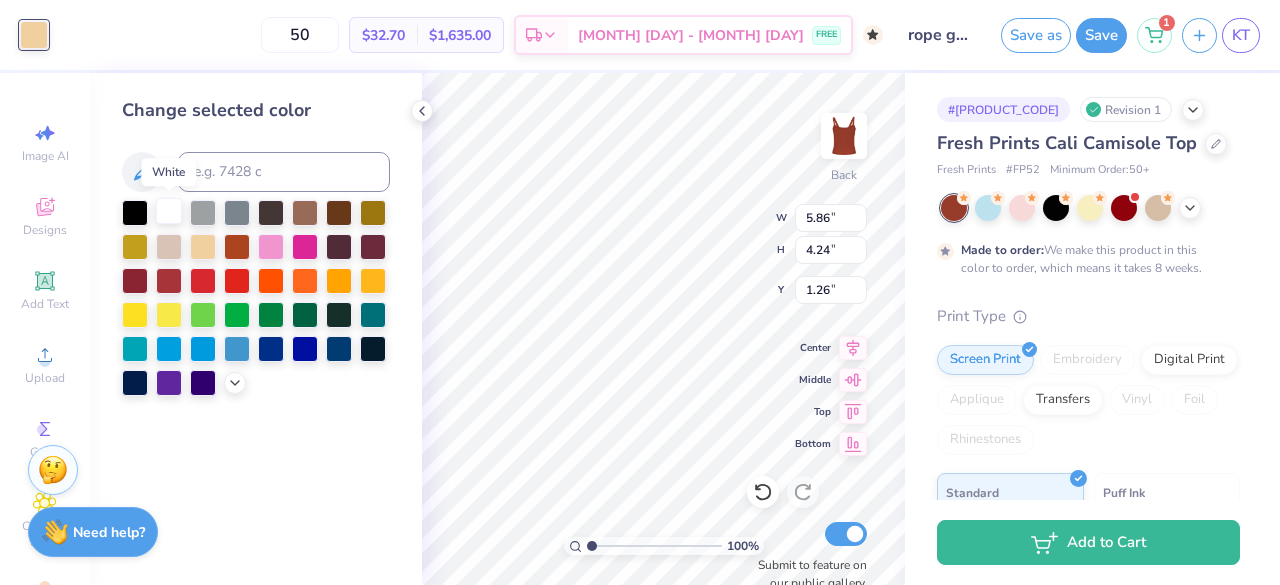 click at bounding box center (169, 211) 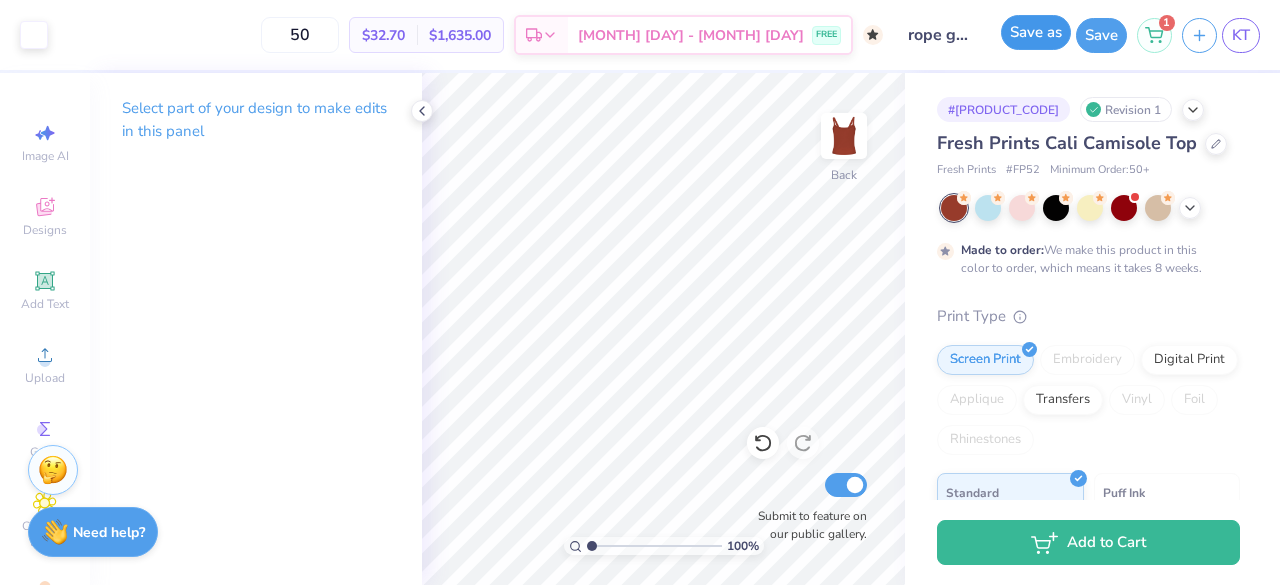 click on "Save as" at bounding box center [1036, 32] 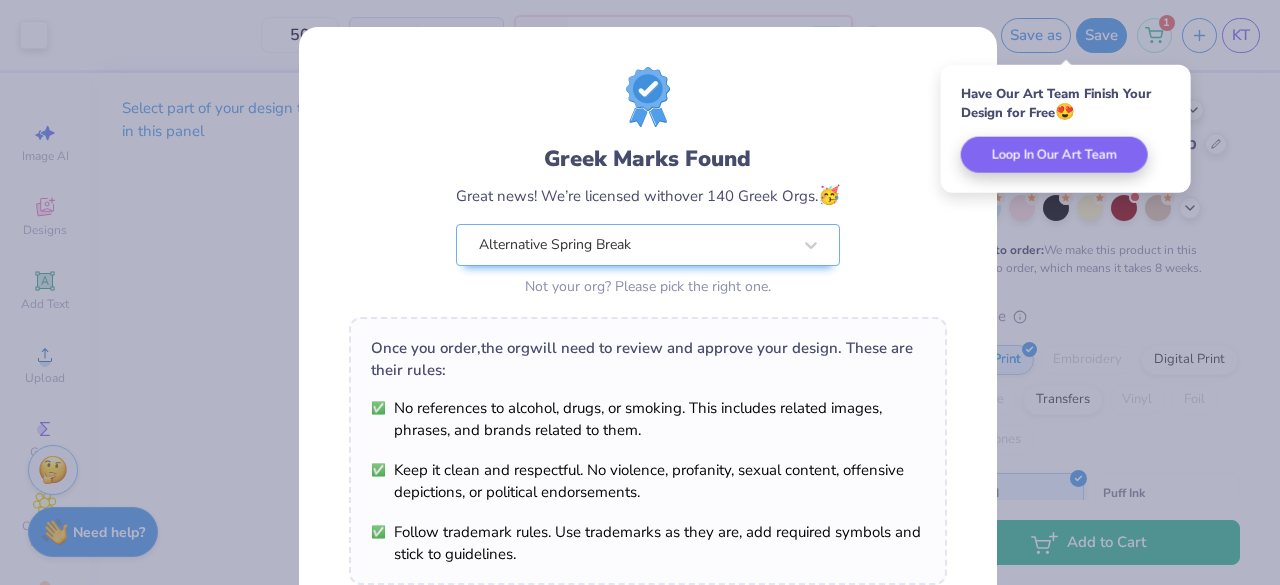 scroll, scrollTop: 348, scrollLeft: 0, axis: vertical 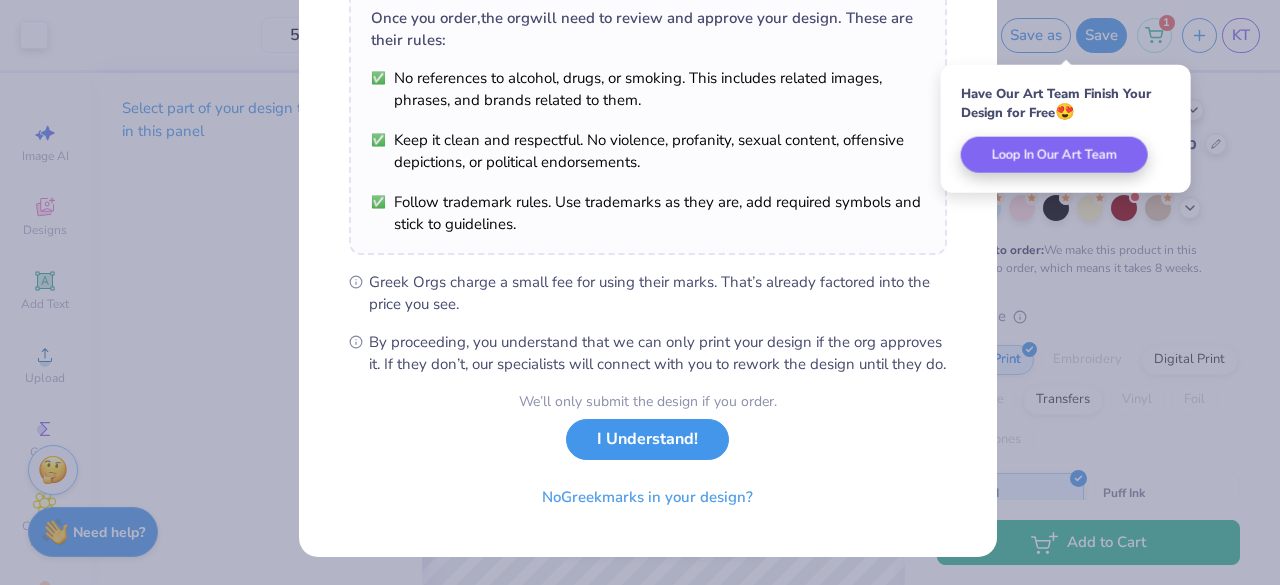 click on "I Understand!" at bounding box center (647, 439) 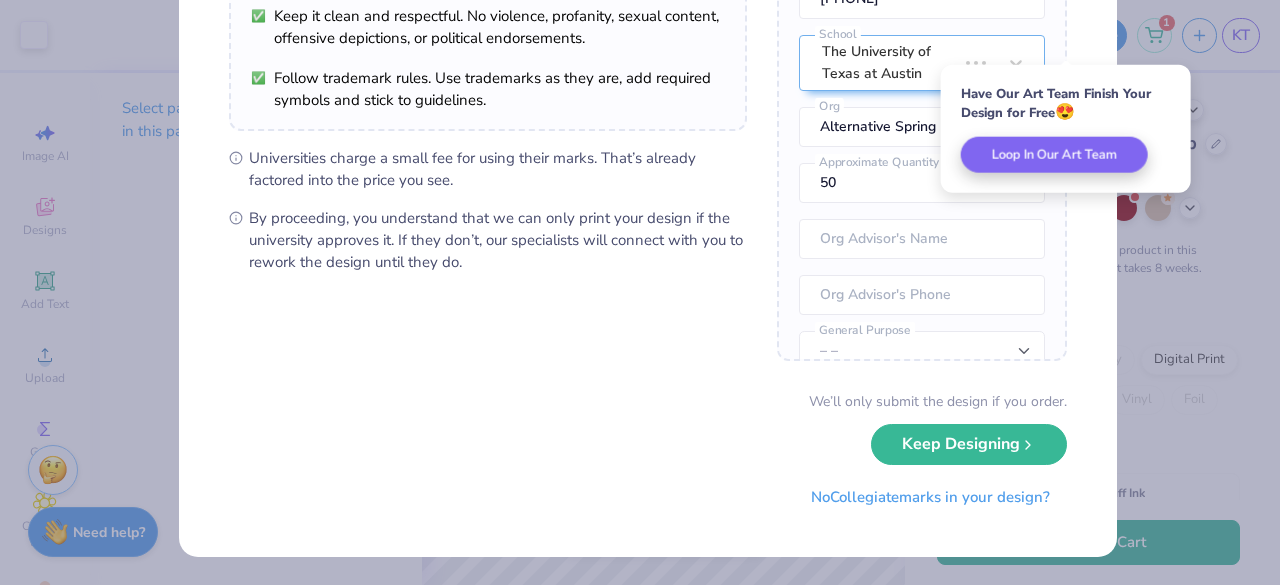 scroll, scrollTop: 0, scrollLeft: 0, axis: both 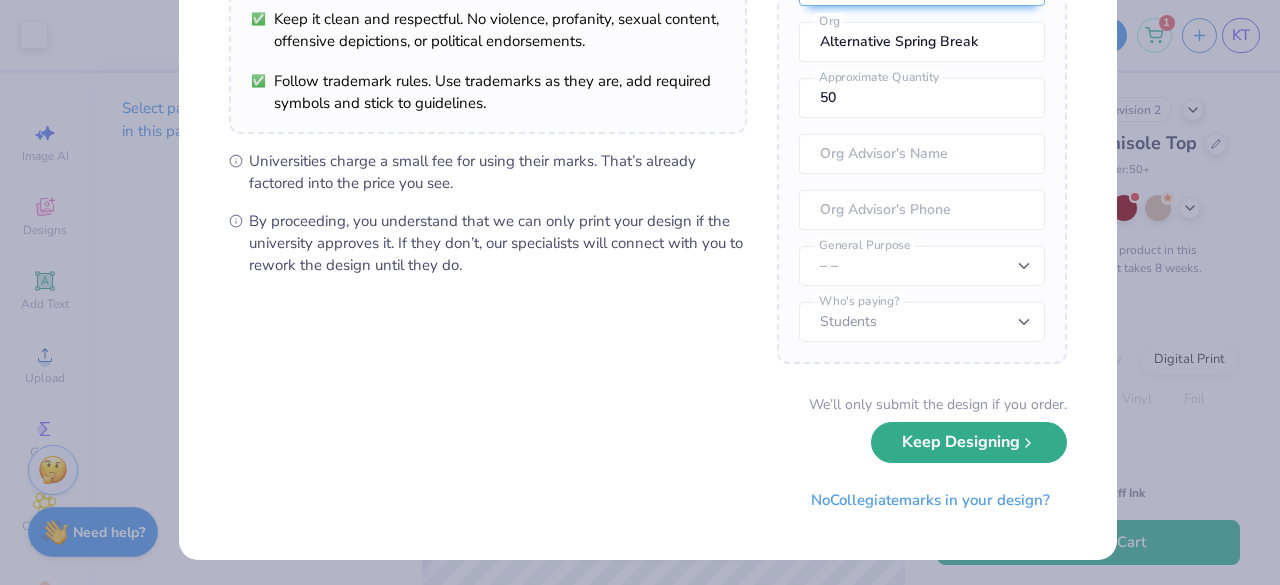click on "Keep Designing" at bounding box center [969, 442] 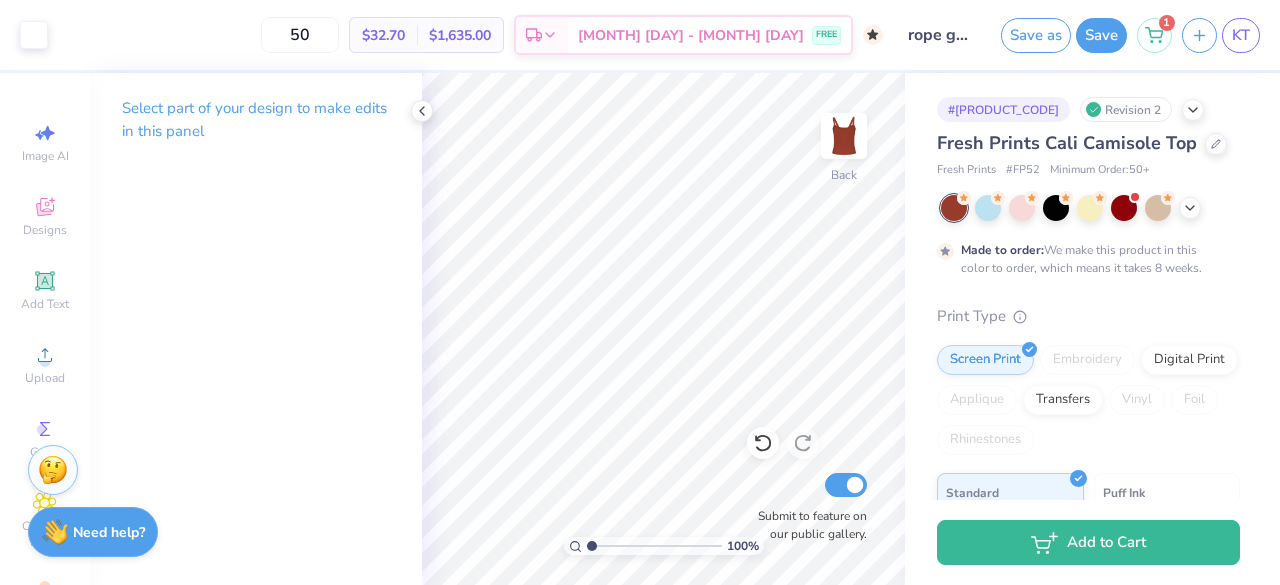 scroll, scrollTop: 55, scrollLeft: 0, axis: vertical 